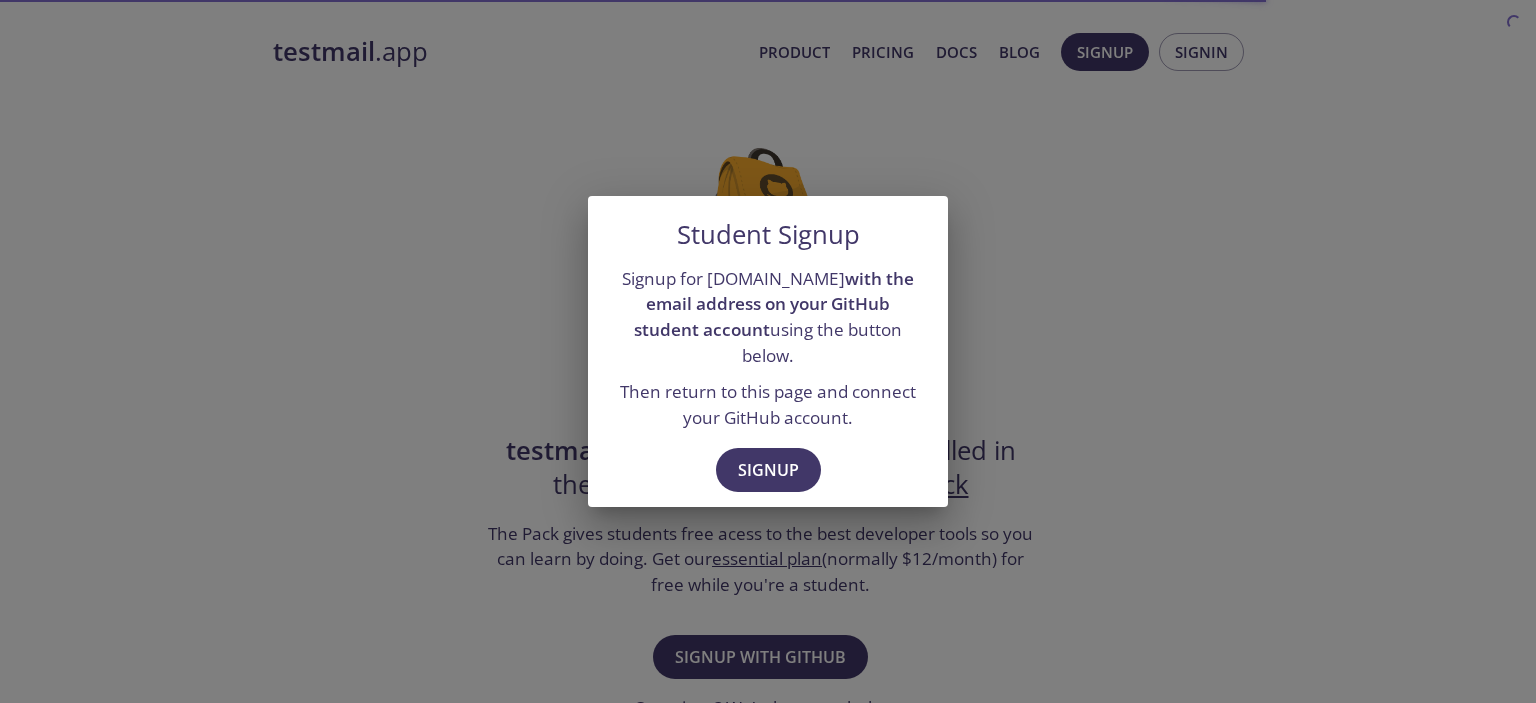 scroll, scrollTop: 0, scrollLeft: 0, axis: both 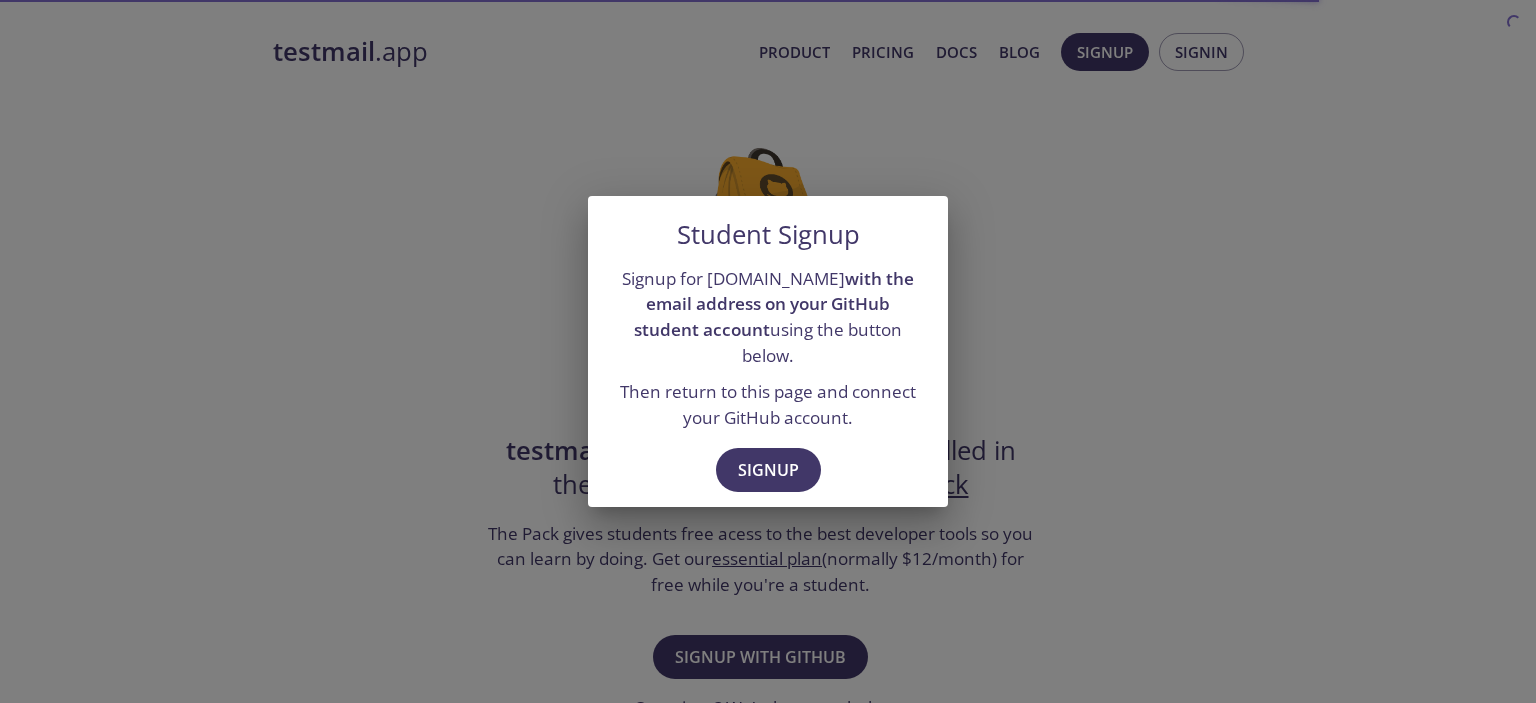 click on "Signup" at bounding box center [768, 470] 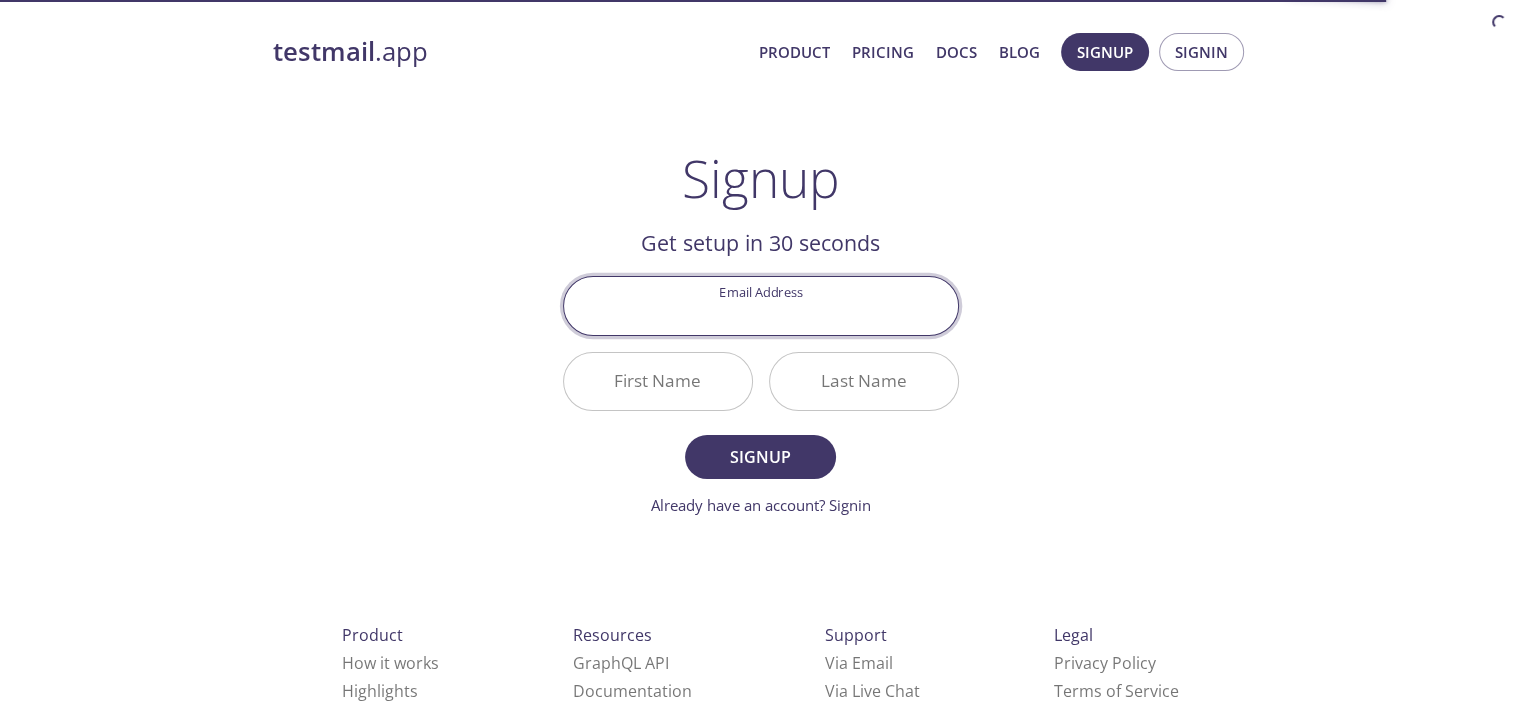 click on "Email Address" at bounding box center [761, 305] 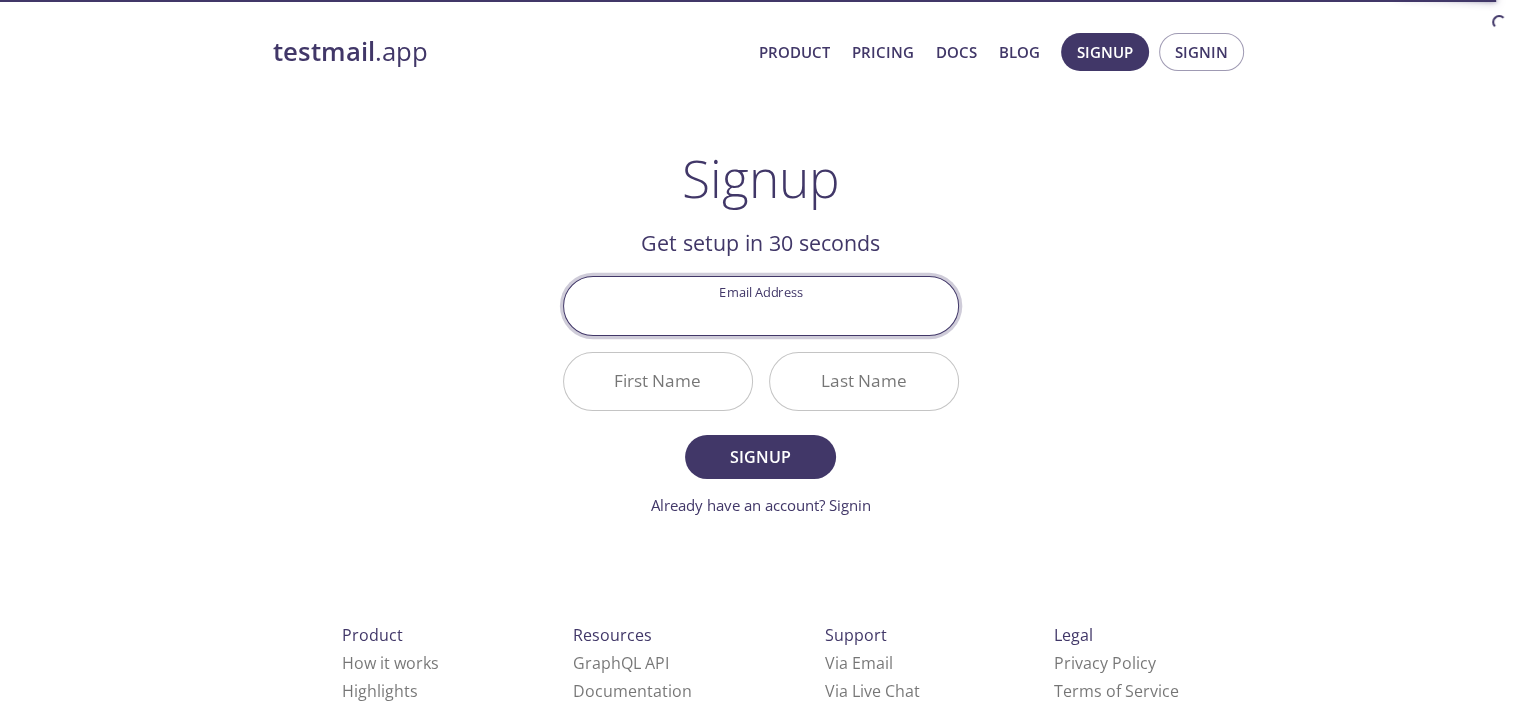 type on "[EMAIL_ADDRESS][DOMAIN_NAME]" 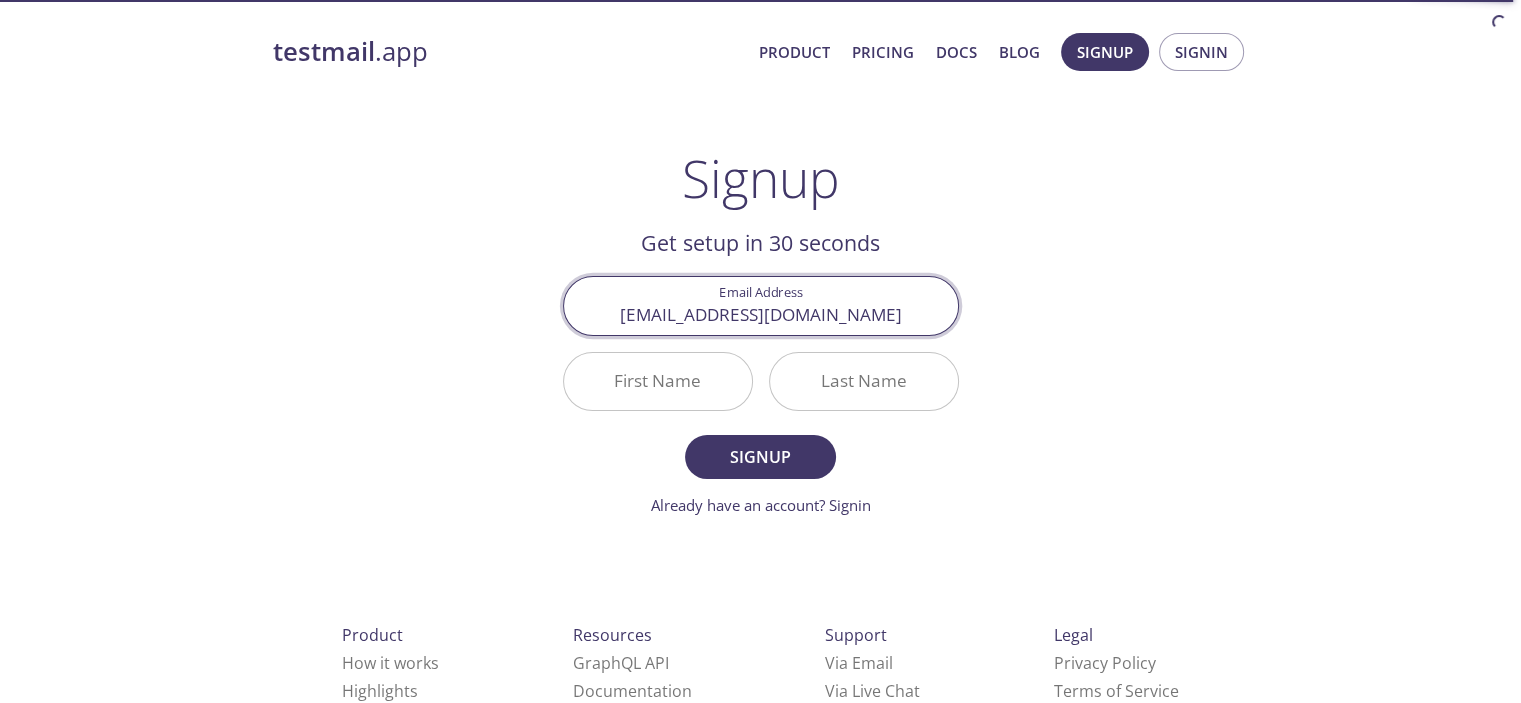 click on "First Name" at bounding box center (658, 381) 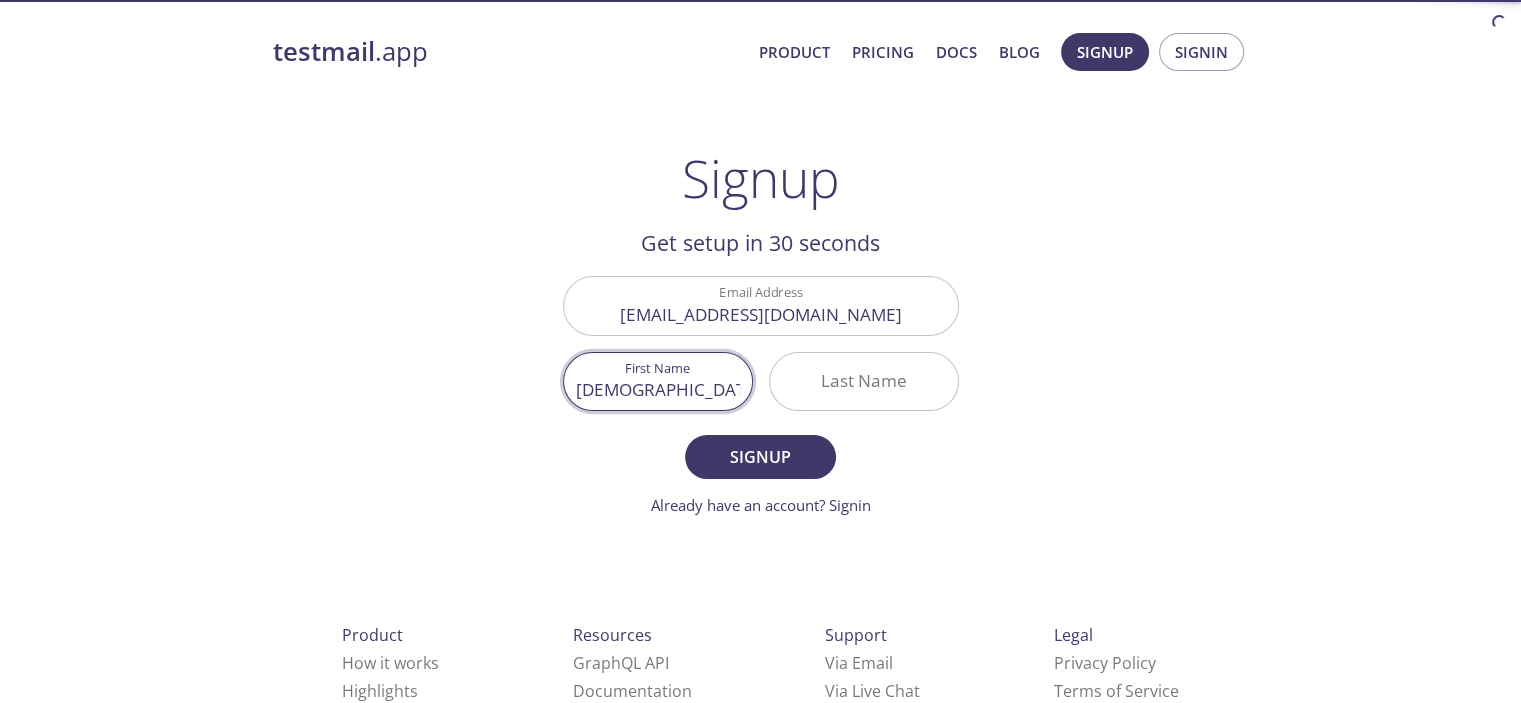 type on "[DEMOGRAPHIC_DATA]" 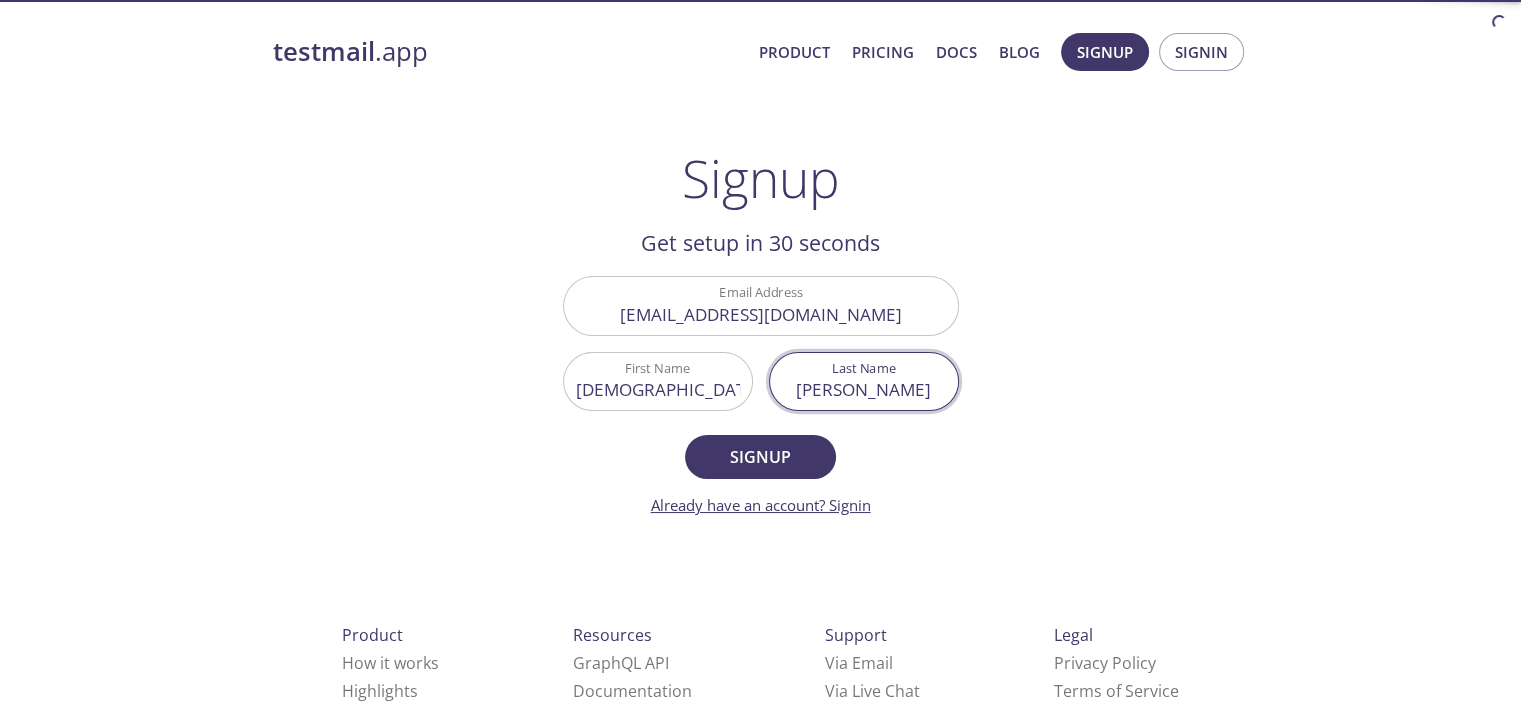 type on "[PERSON_NAME]" 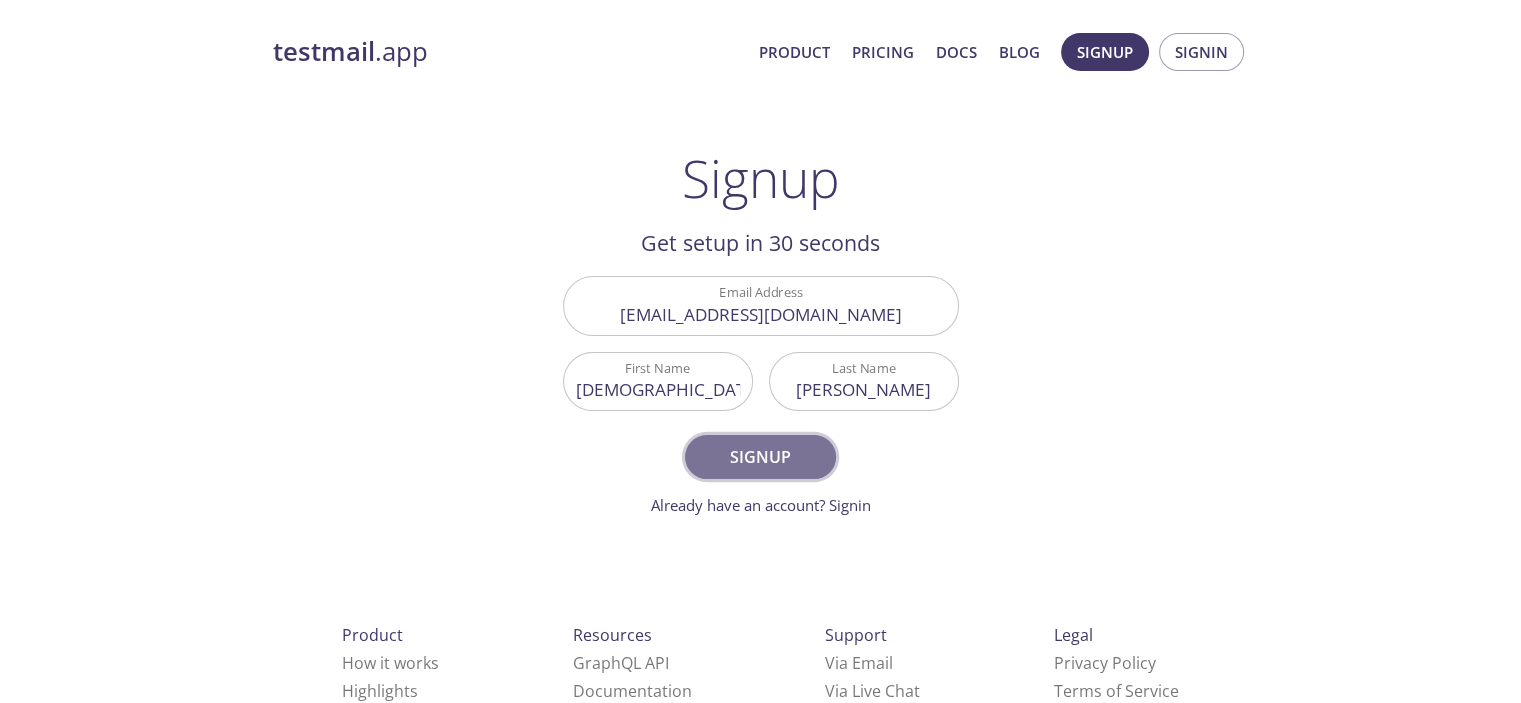 click on "Signup" at bounding box center [760, 457] 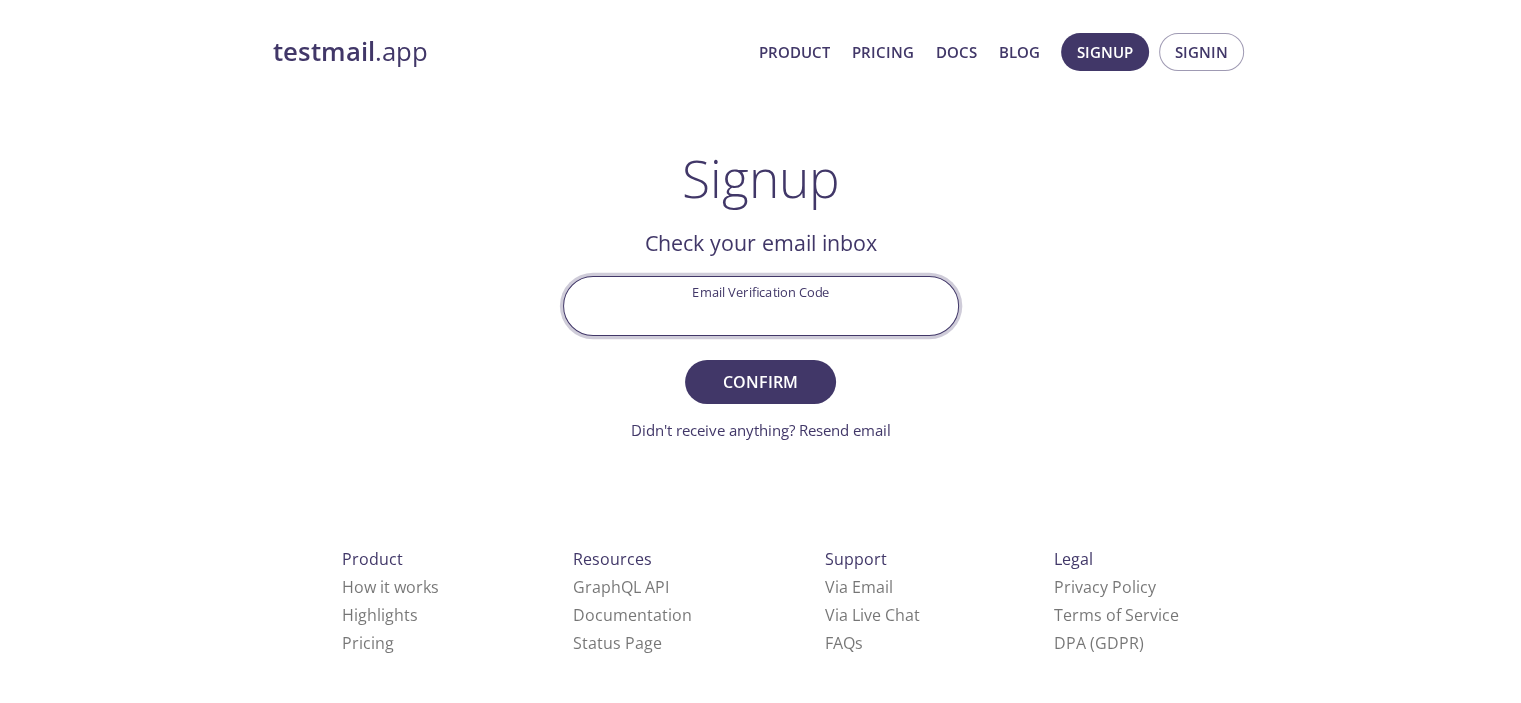 click on "Email Verification Code" at bounding box center [761, 305] 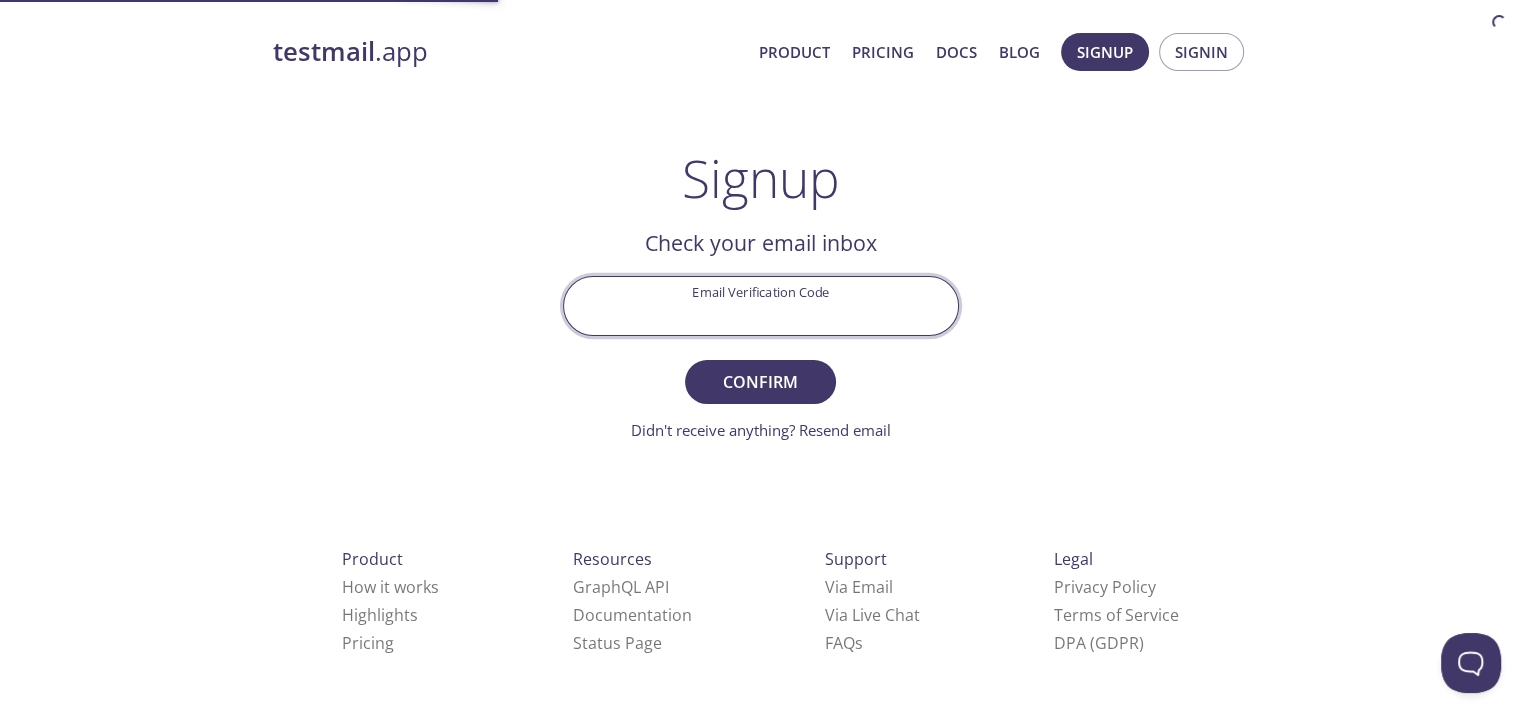 scroll, scrollTop: 0, scrollLeft: 0, axis: both 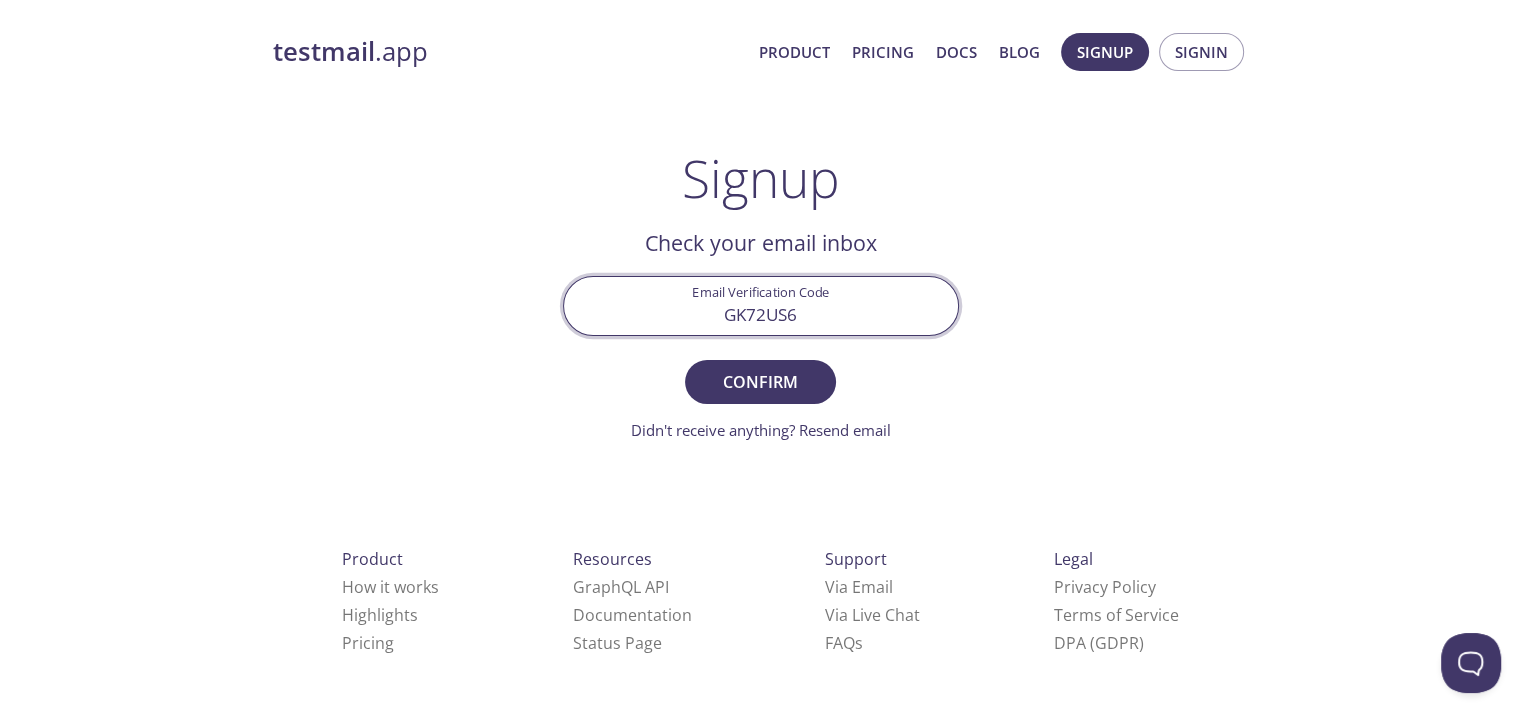 type on "GK72US6" 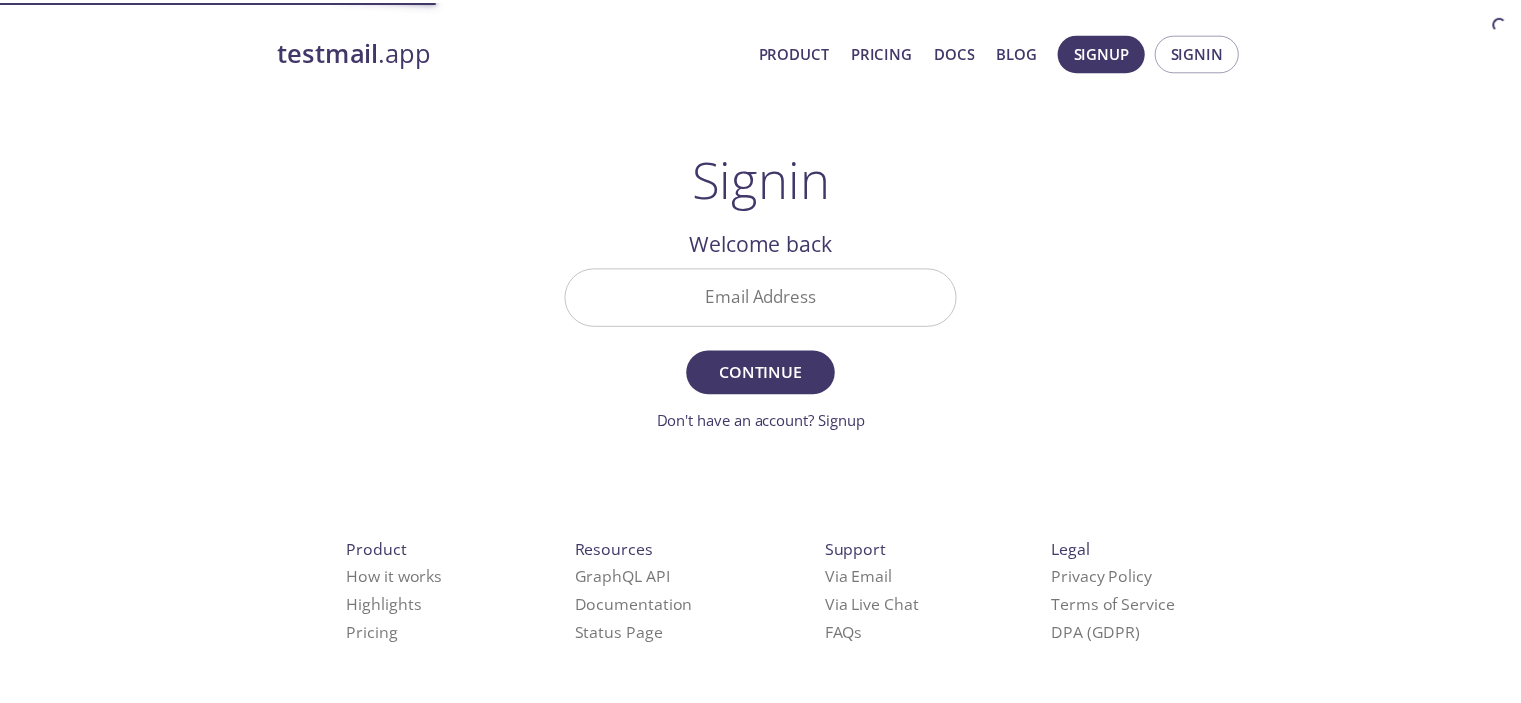 scroll, scrollTop: 0, scrollLeft: 0, axis: both 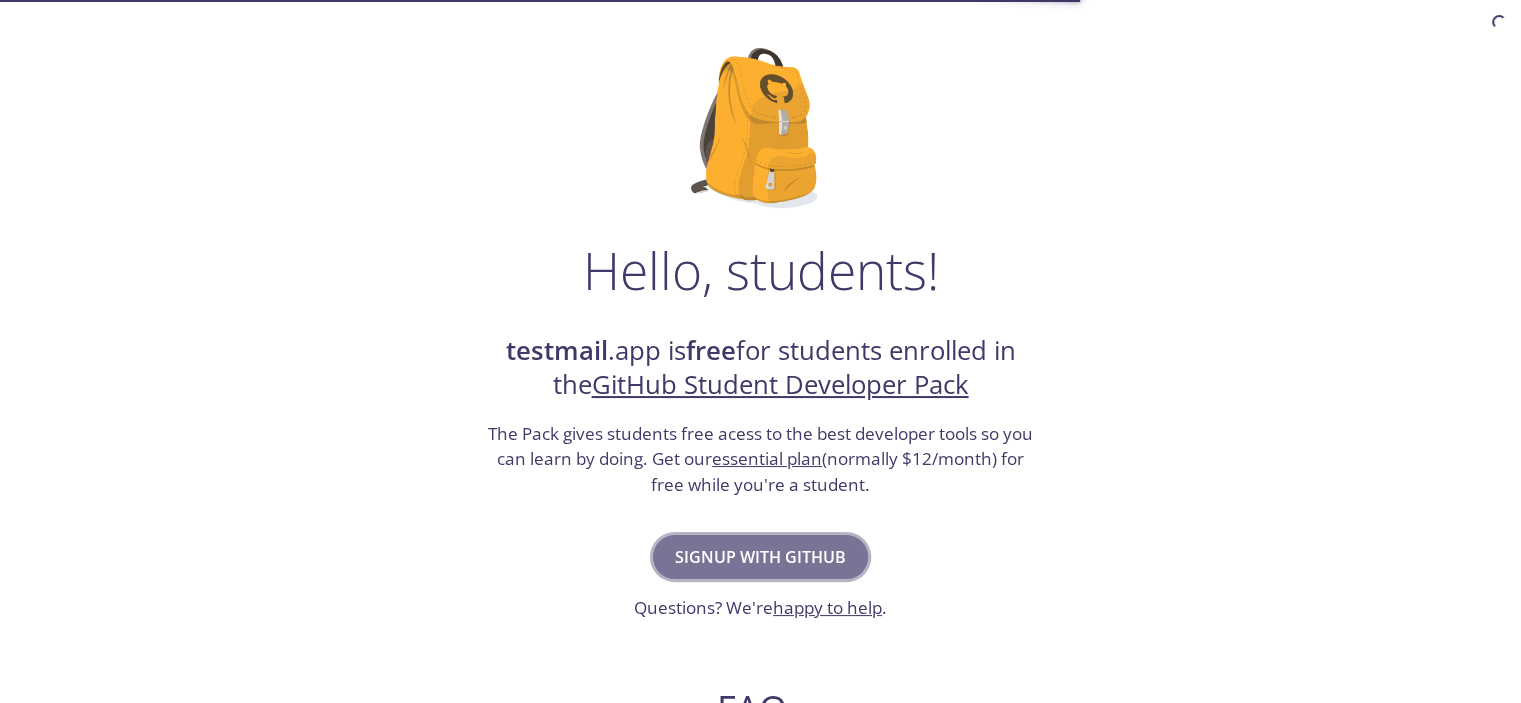 click on "Signup with GitHub" at bounding box center (760, 557) 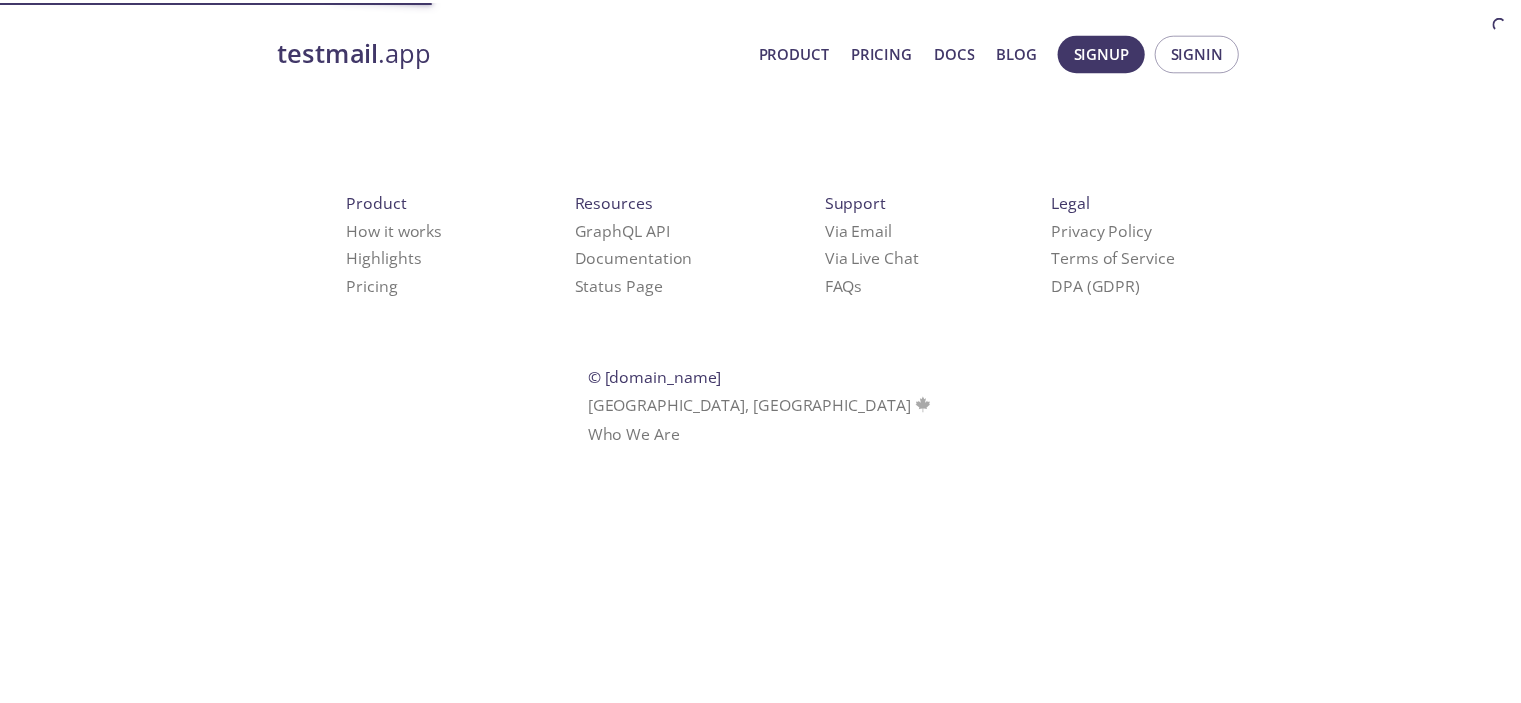 scroll, scrollTop: 0, scrollLeft: 0, axis: both 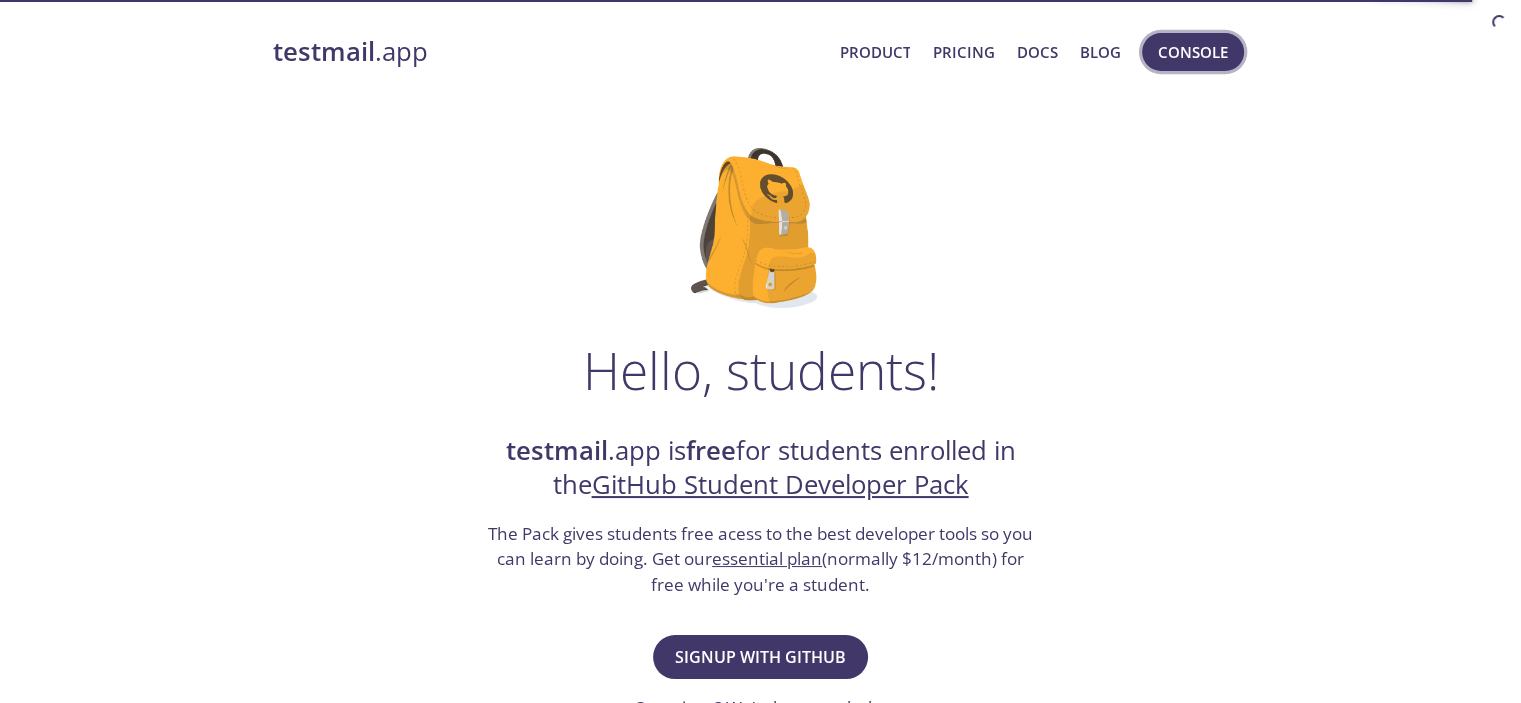 click on "Console" at bounding box center (1193, 52) 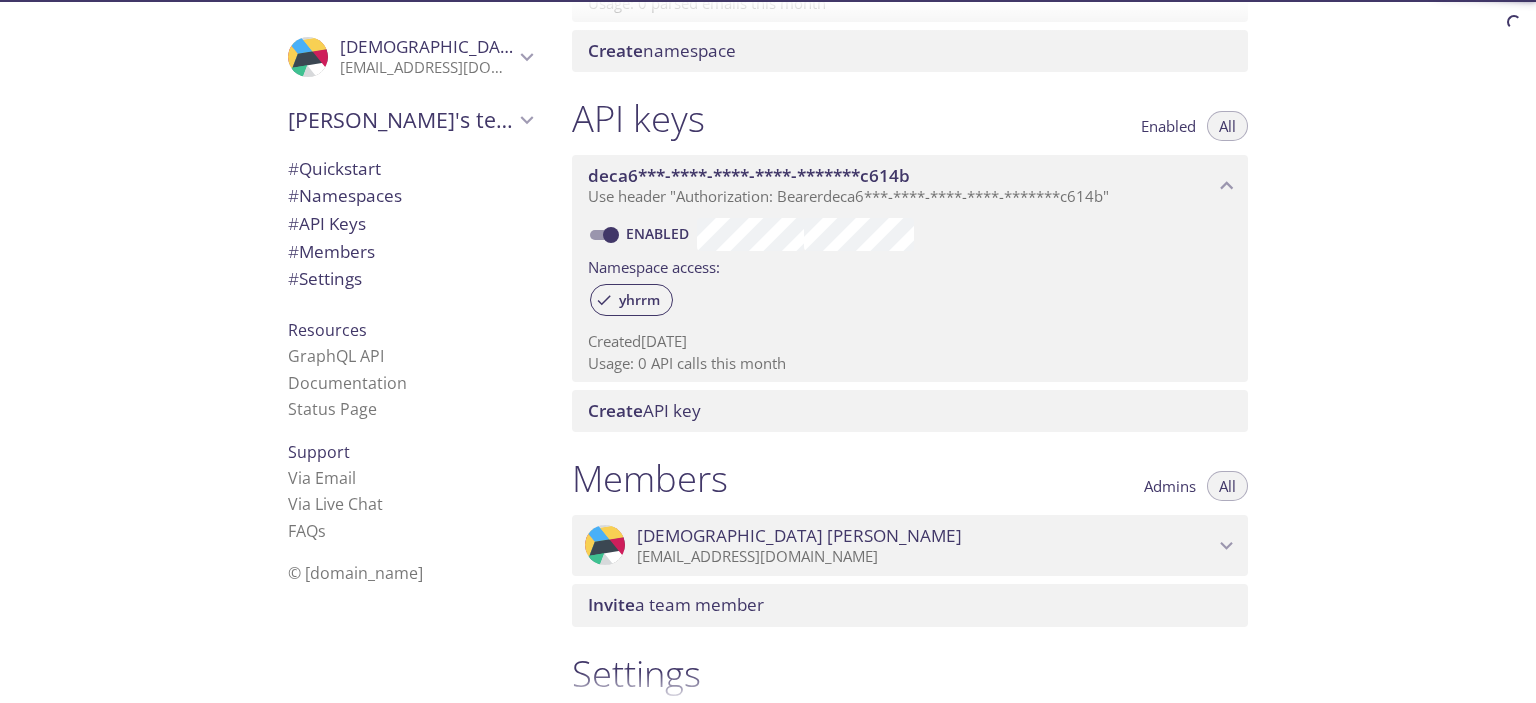 scroll, scrollTop: 419, scrollLeft: 0, axis: vertical 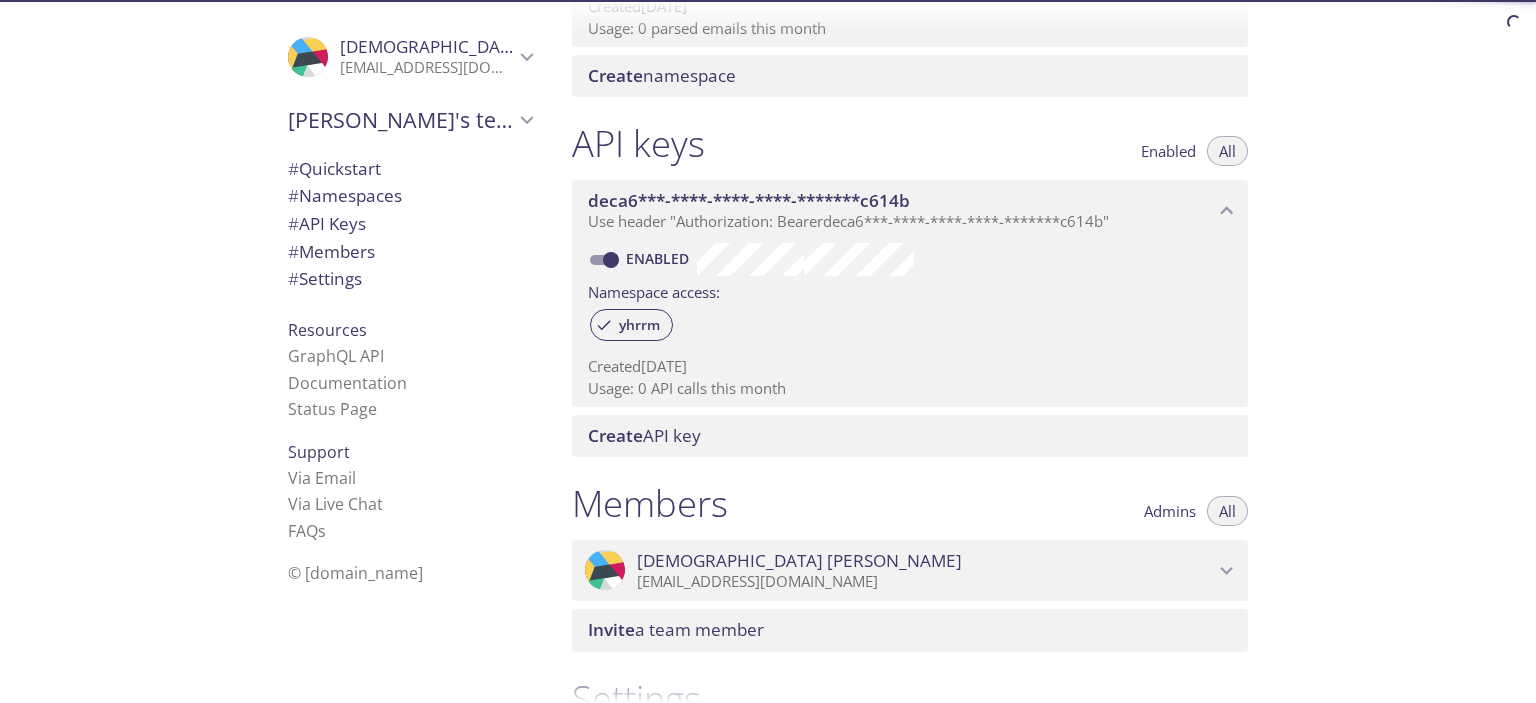 click on "Krishna's team" at bounding box center (401, 120) 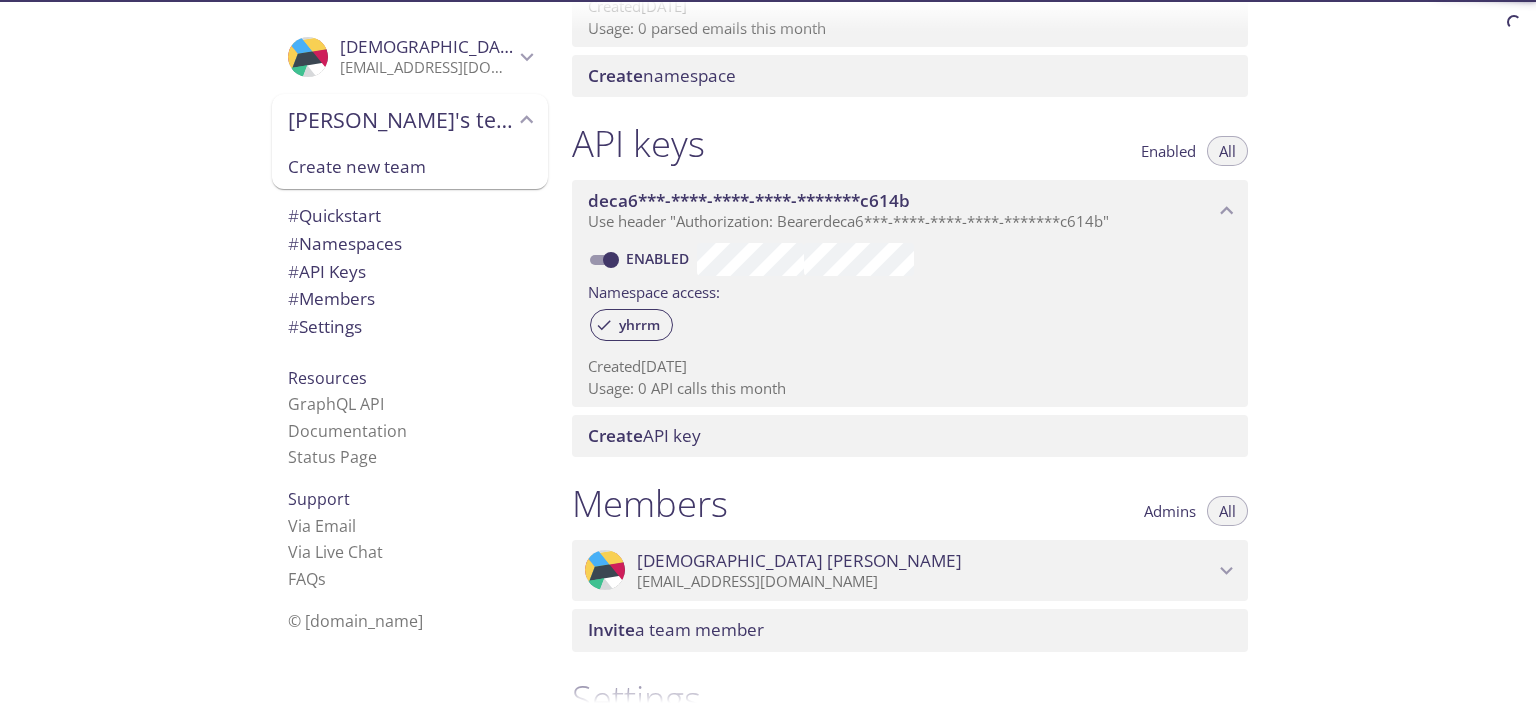 click on "Krishna   kant" at bounding box center [427, 47] 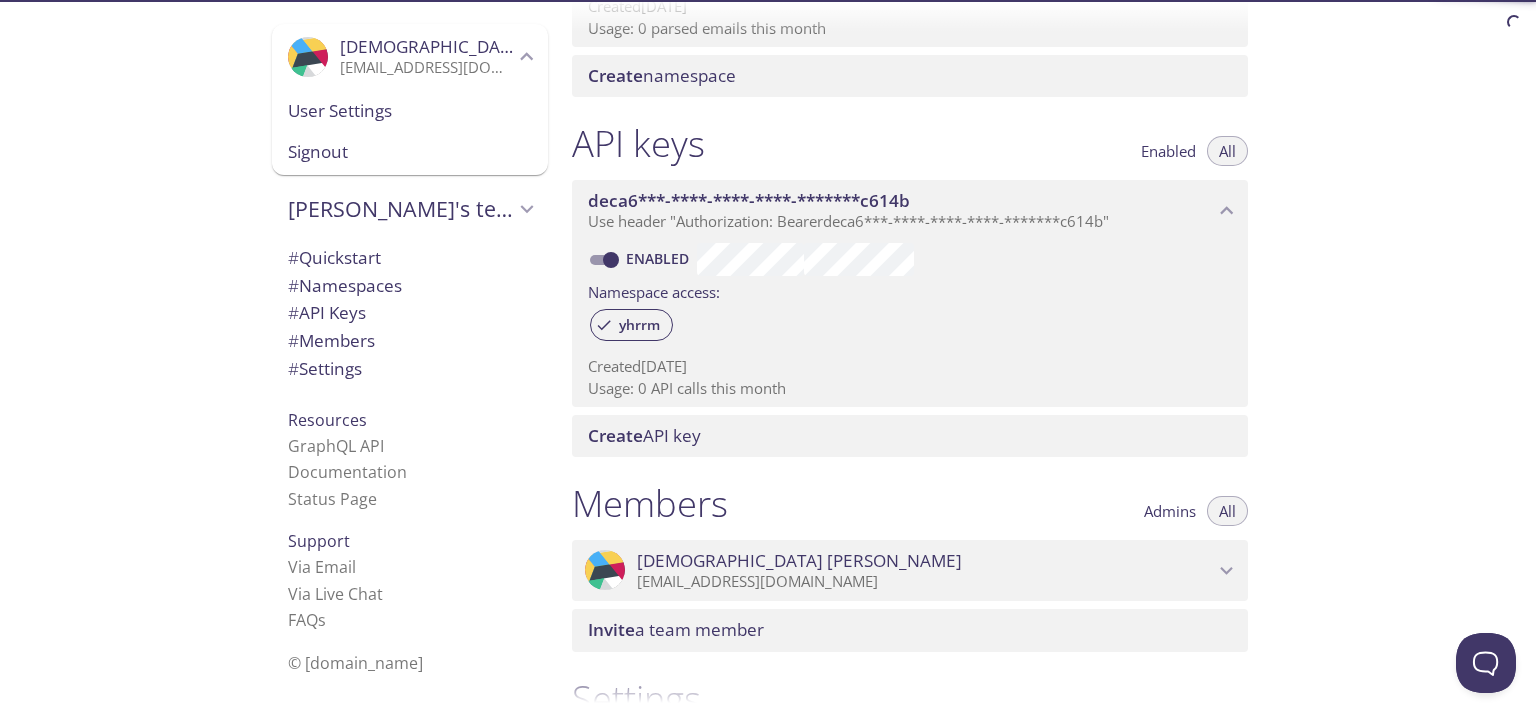 scroll, scrollTop: 0, scrollLeft: 0, axis: both 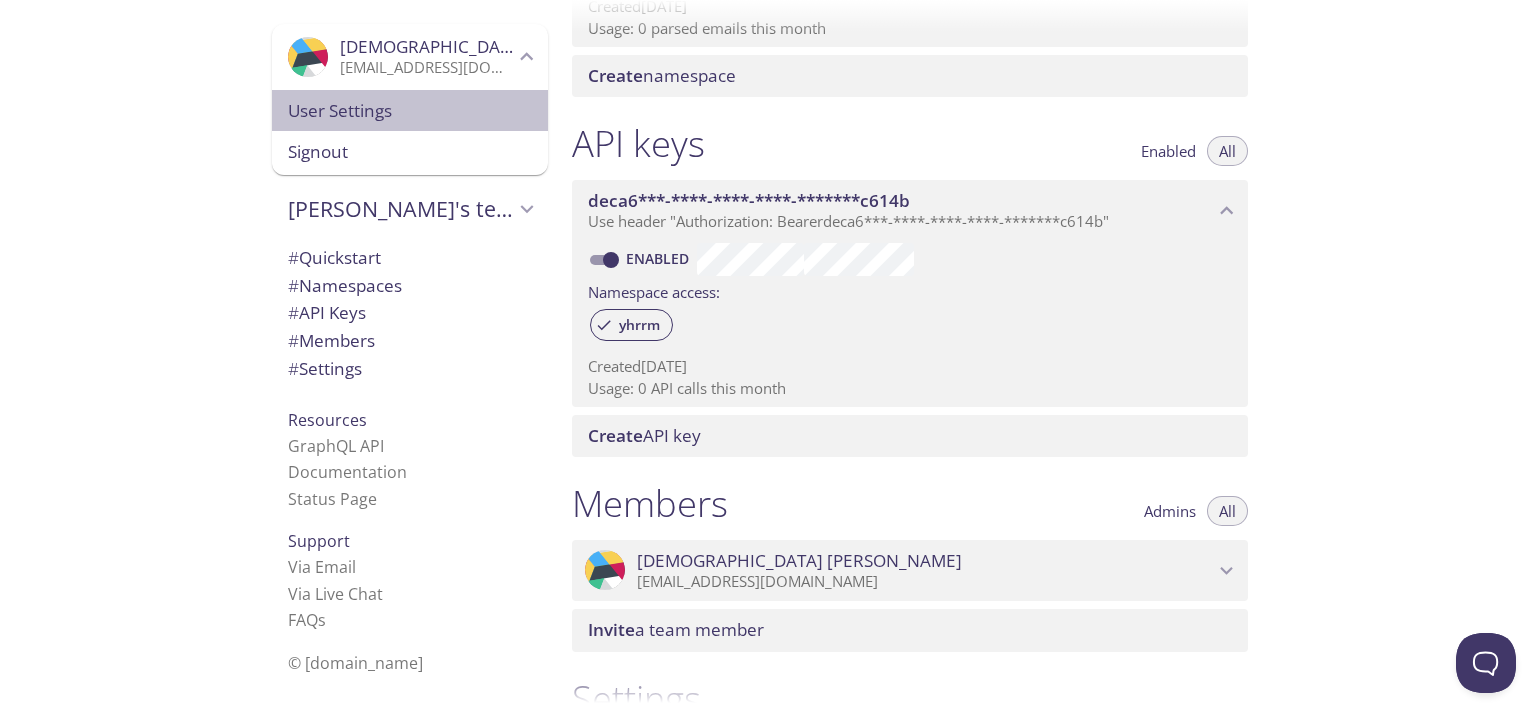 click on "User Settings" at bounding box center [410, 111] 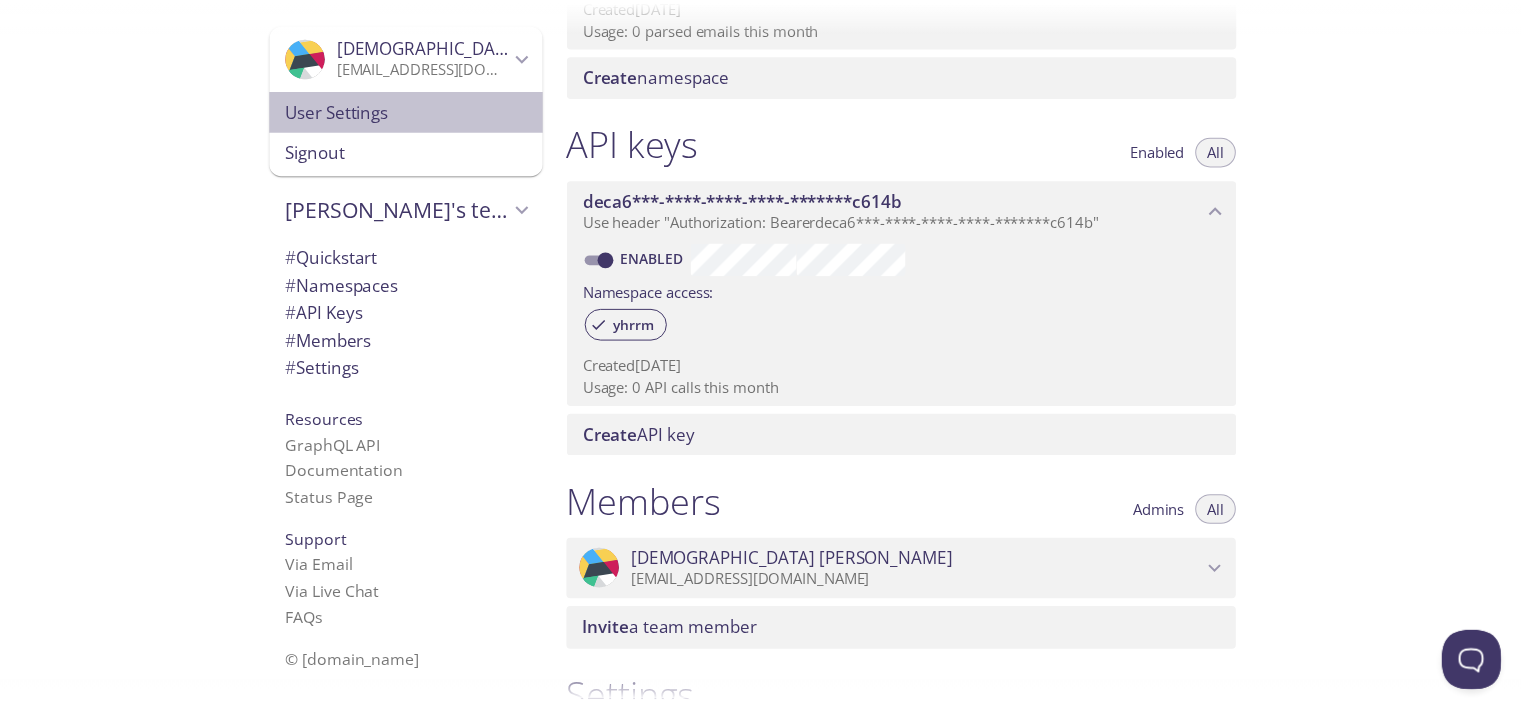 scroll, scrollTop: 0, scrollLeft: 0, axis: both 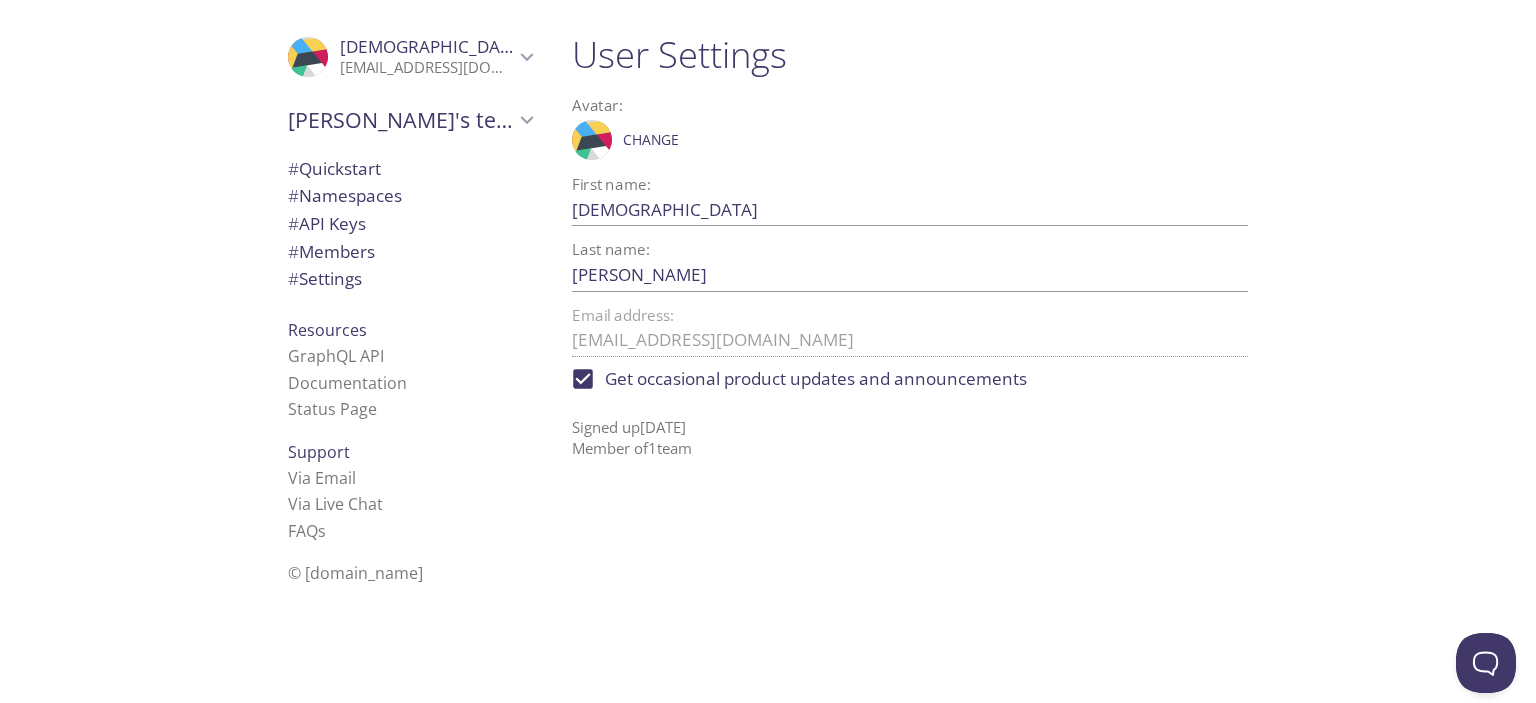 click on "Get occasional product updates and announcements" at bounding box center (583, 379) 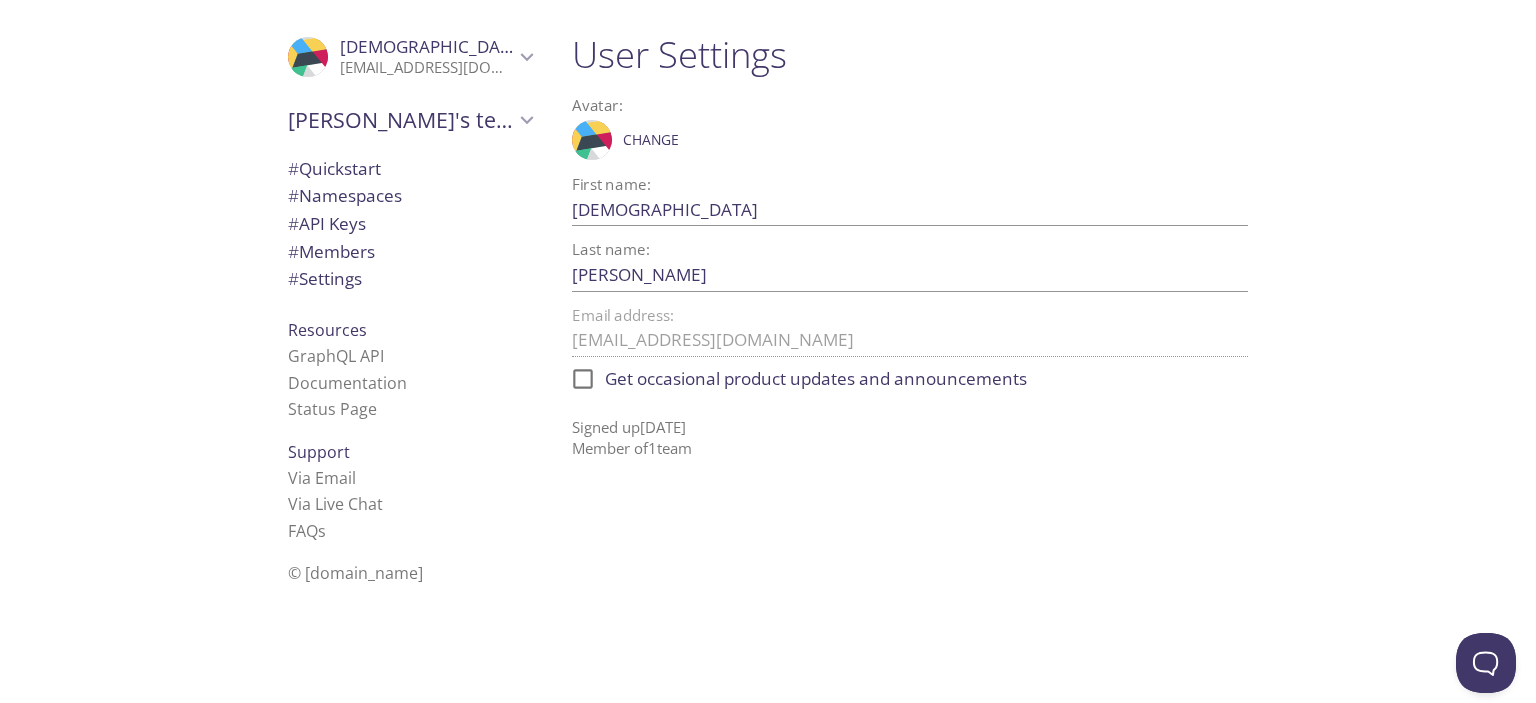 click on "[EMAIL_ADDRESS][DOMAIN_NAME]" at bounding box center [427, 68] 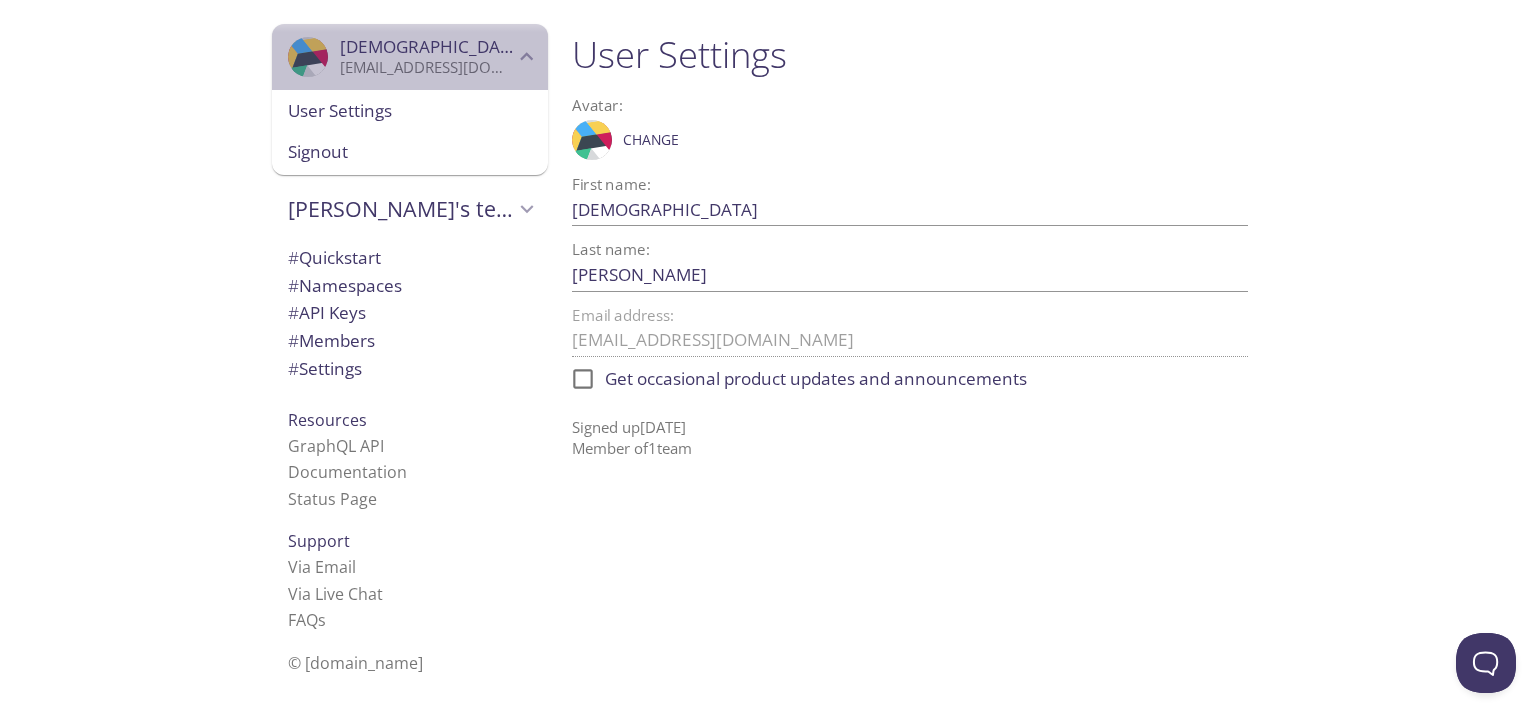 click on "[EMAIL_ADDRESS][DOMAIN_NAME]" at bounding box center (427, 68) 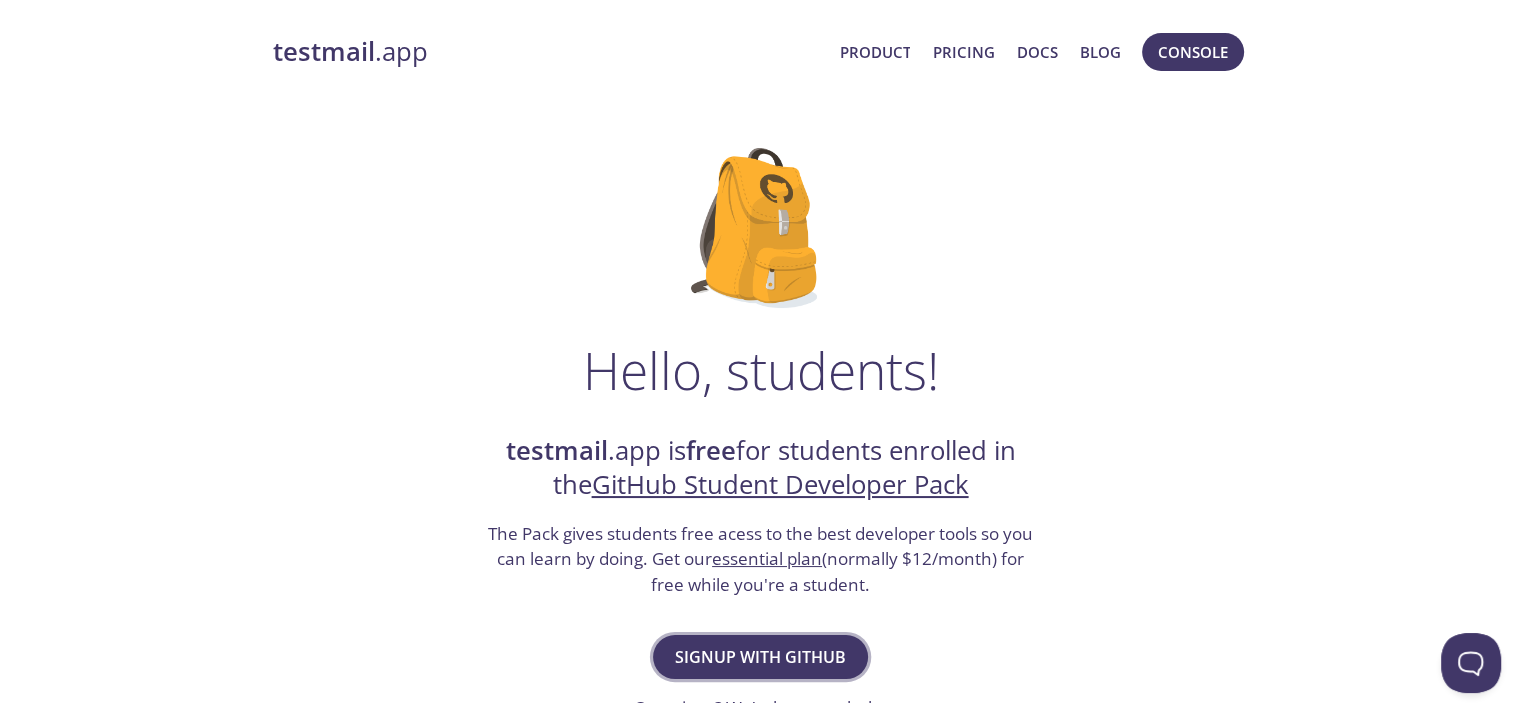 click on "Signup with GitHub" at bounding box center [760, 657] 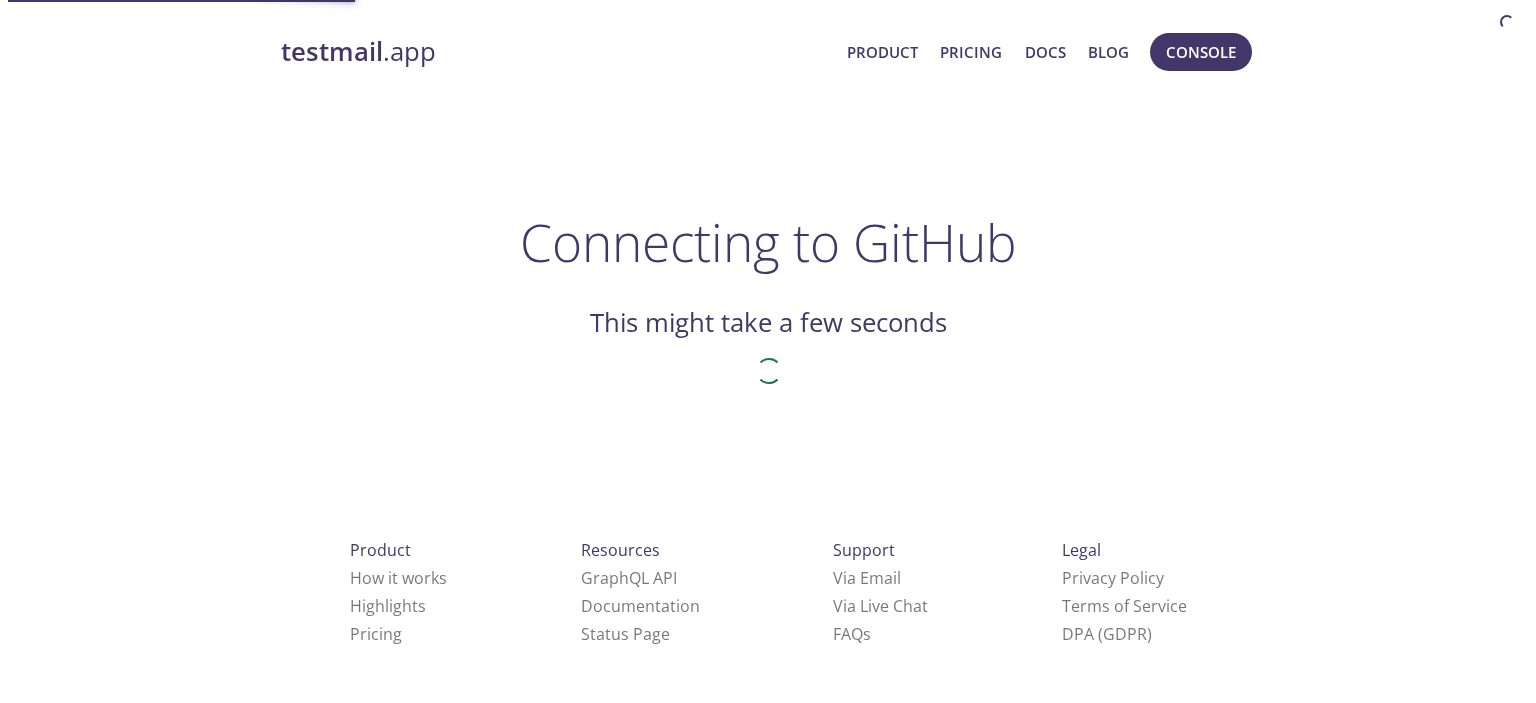 scroll, scrollTop: 0, scrollLeft: 0, axis: both 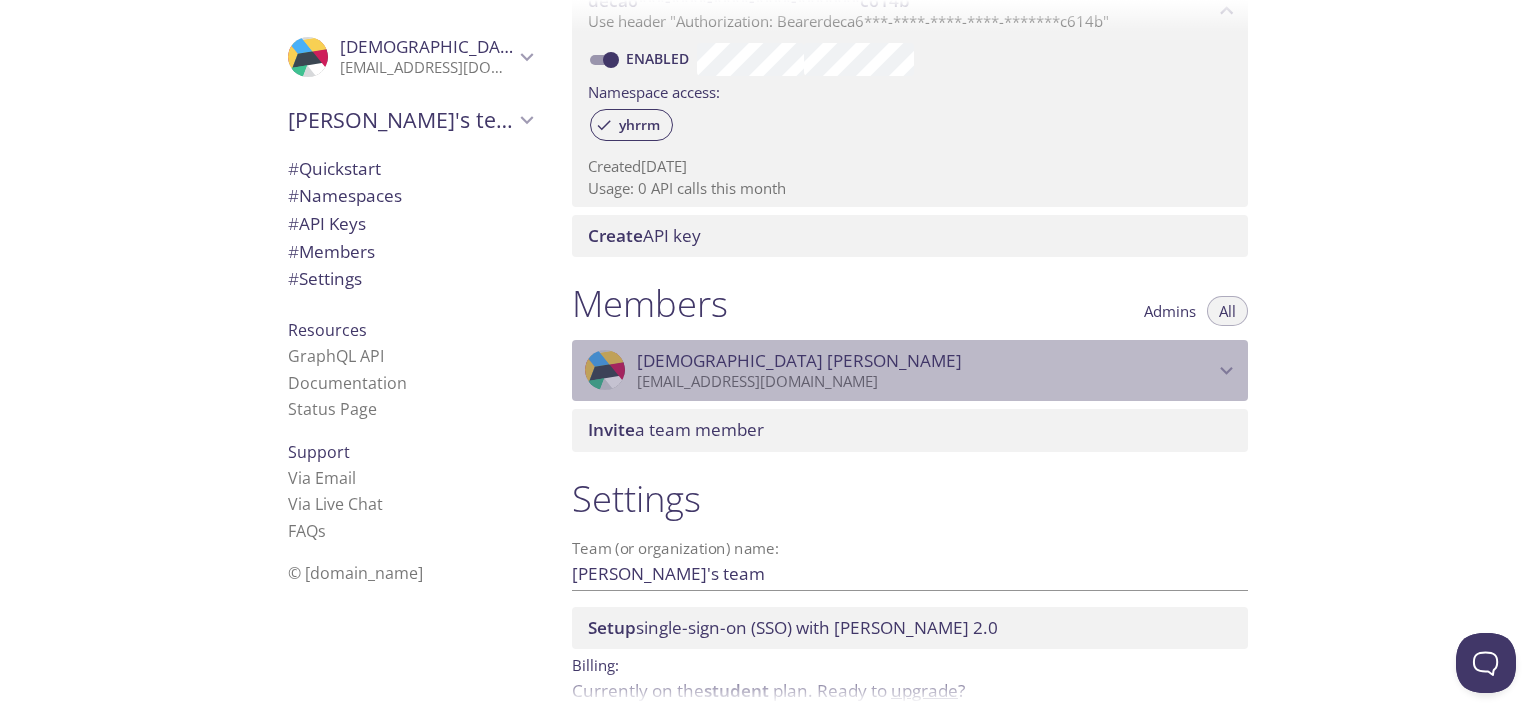 click 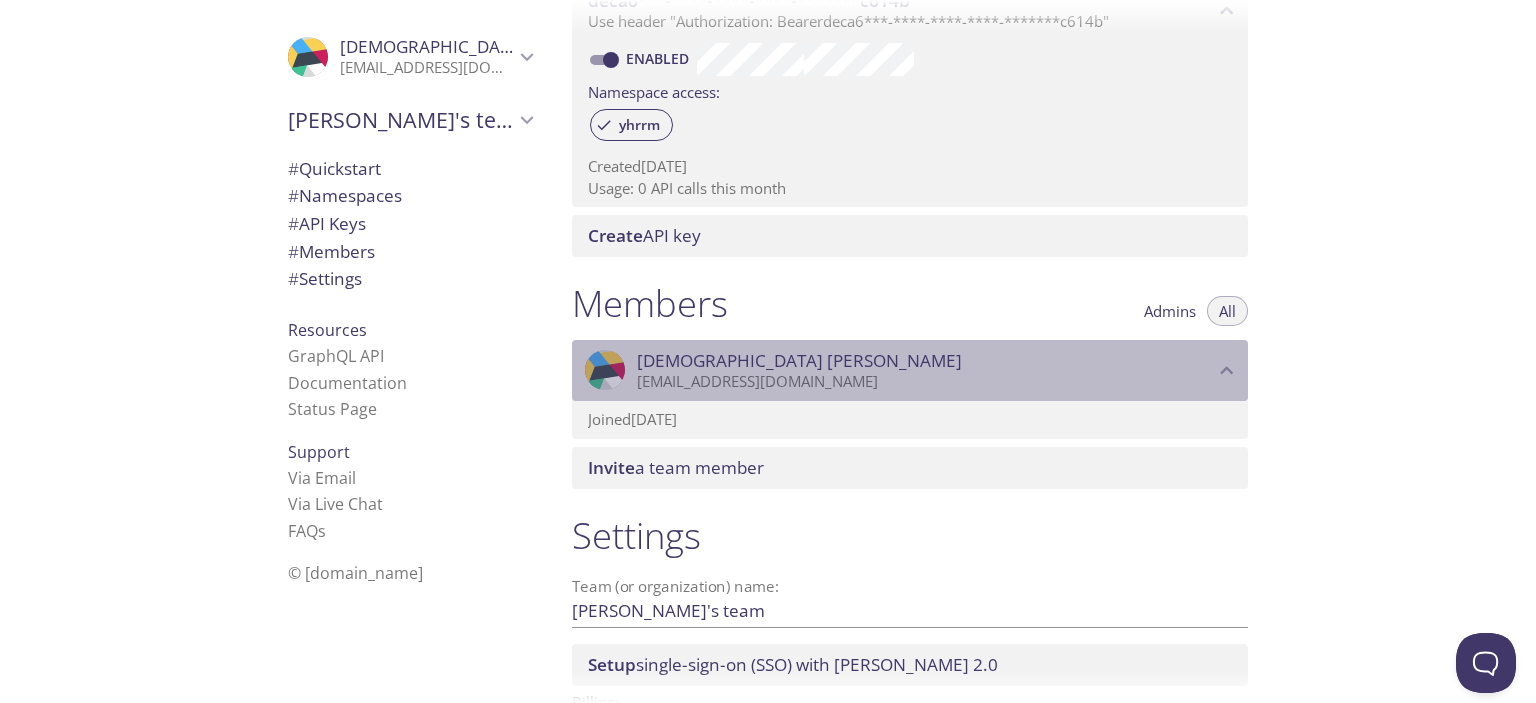 click 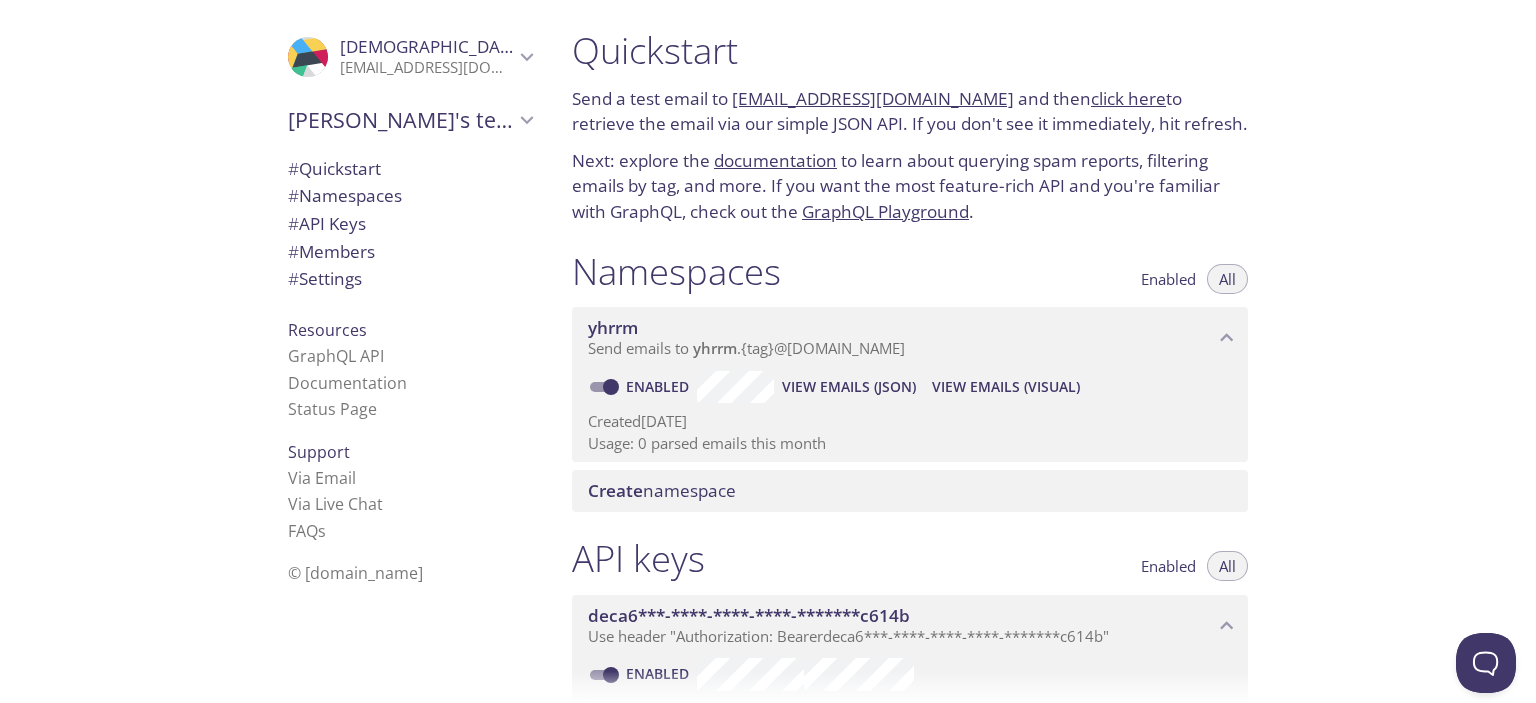 scroll, scrollTop: 0, scrollLeft: 0, axis: both 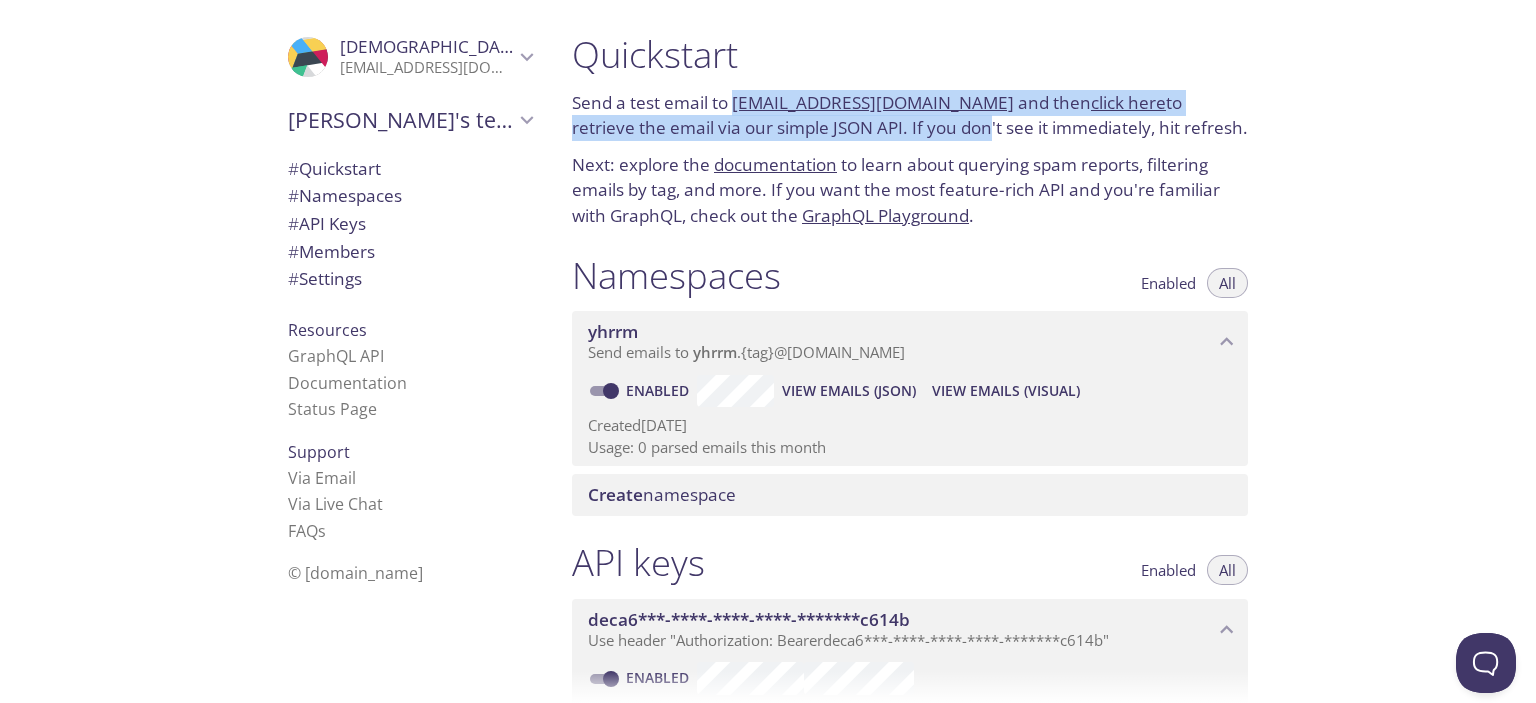 drag, startPoint x: 732, startPoint y: 103, endPoint x: 918, endPoint y: 123, distance: 187.07217 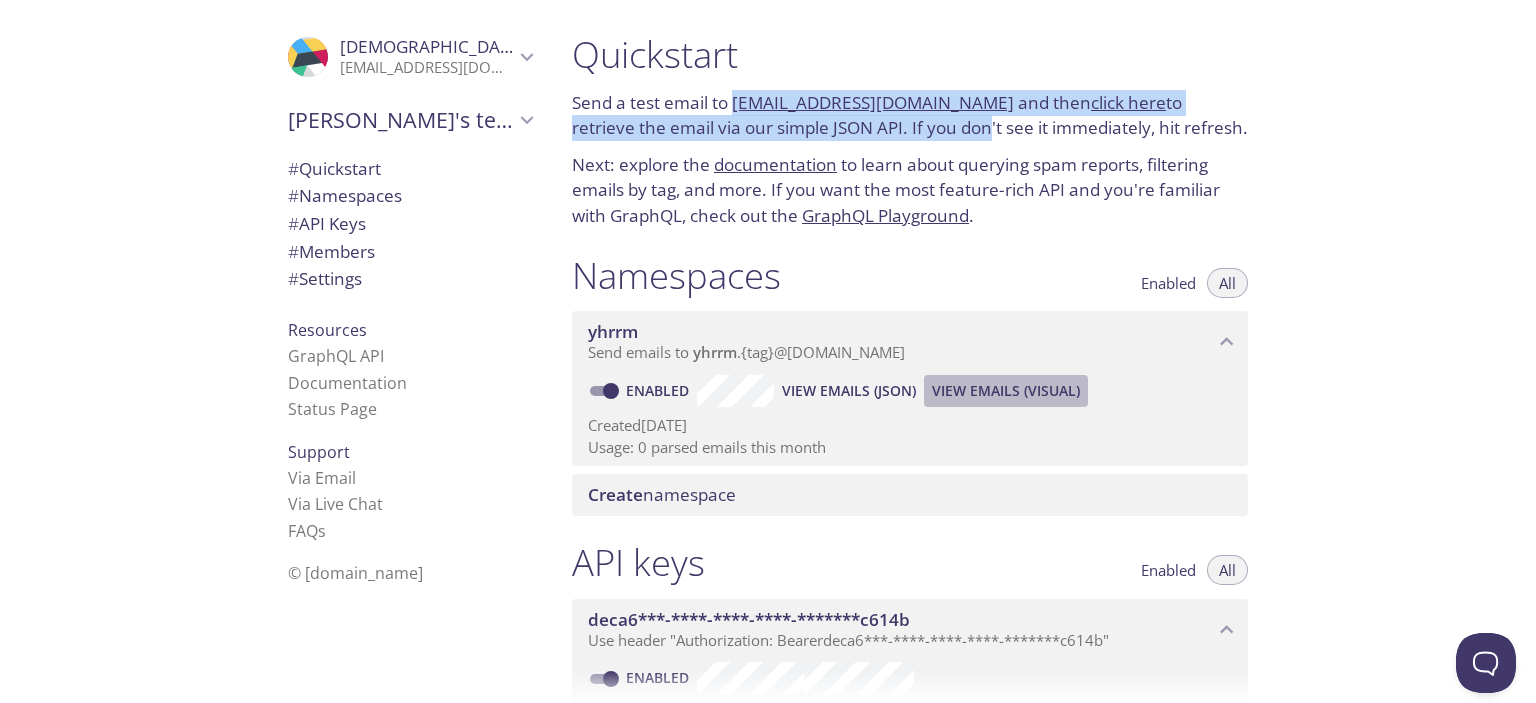 click on "View Emails (Visual)" at bounding box center [1006, 391] 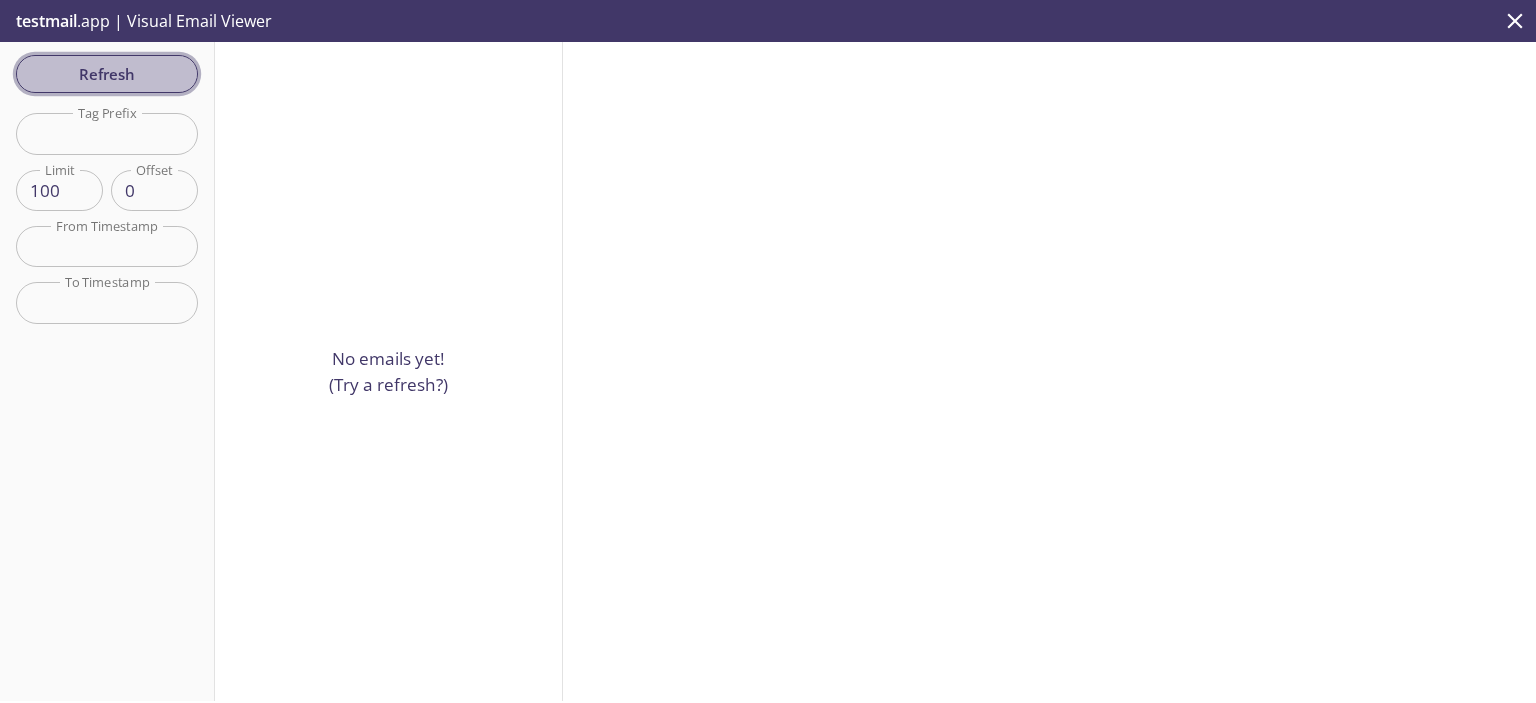 click on "Refresh" at bounding box center (107, 74) 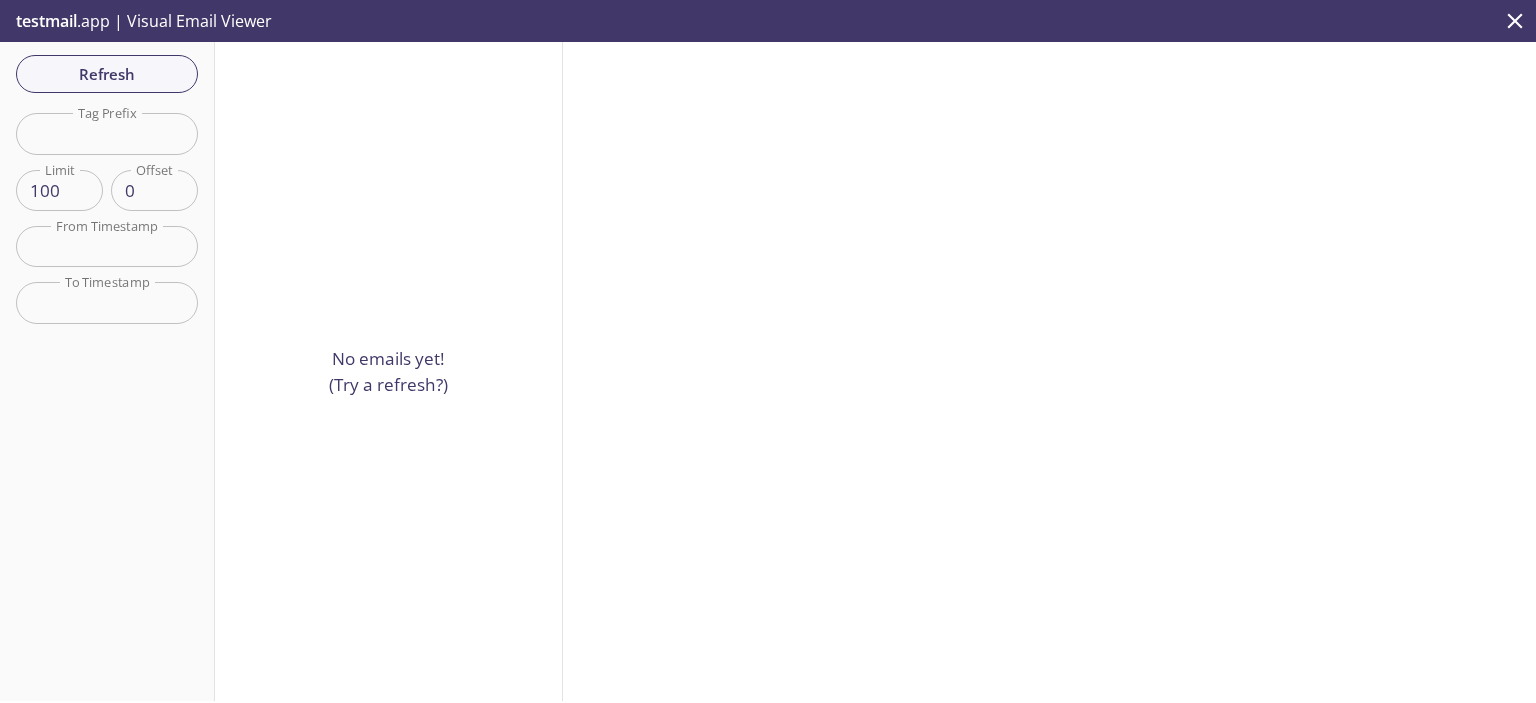 type 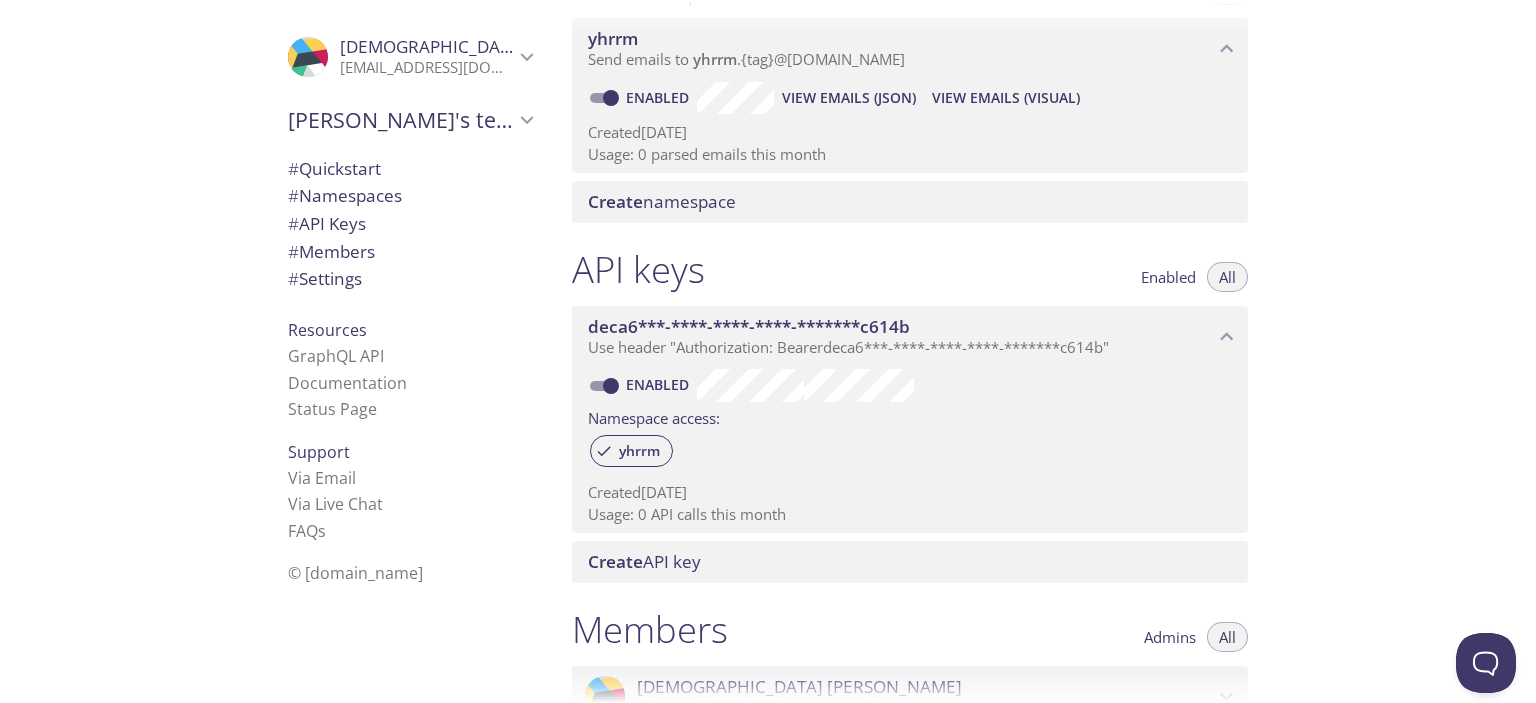 scroll, scrollTop: 300, scrollLeft: 0, axis: vertical 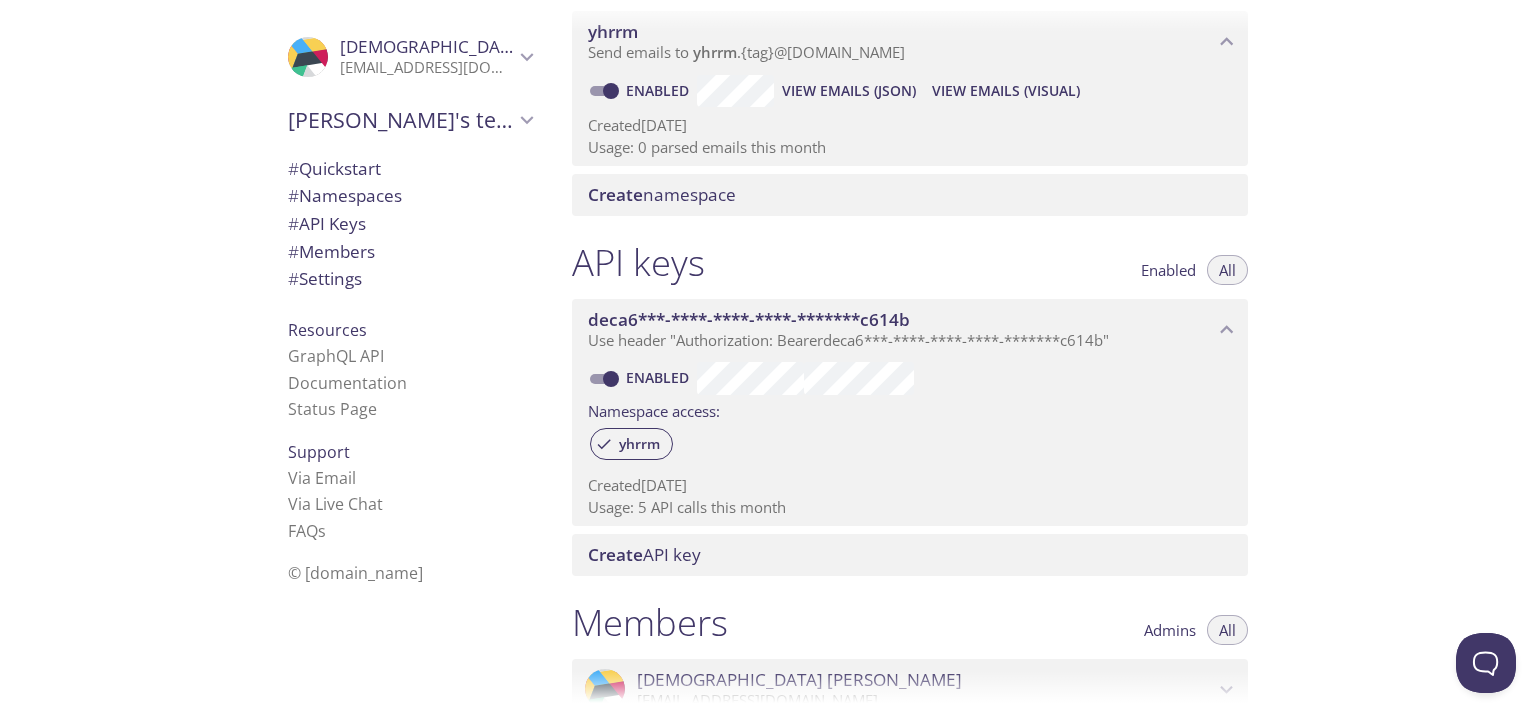click on "Enabled" at bounding box center [611, 91] 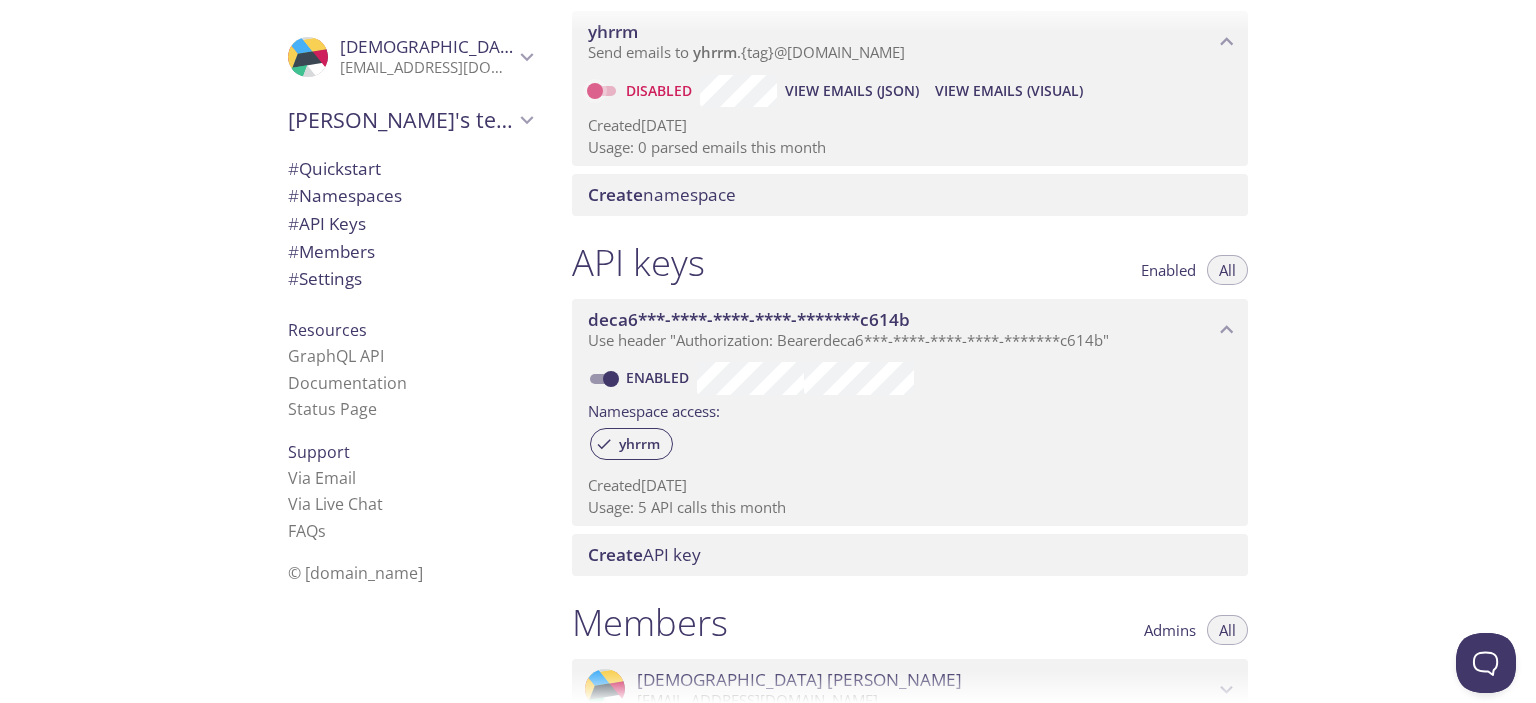 click on "Disabled" at bounding box center [595, 91] 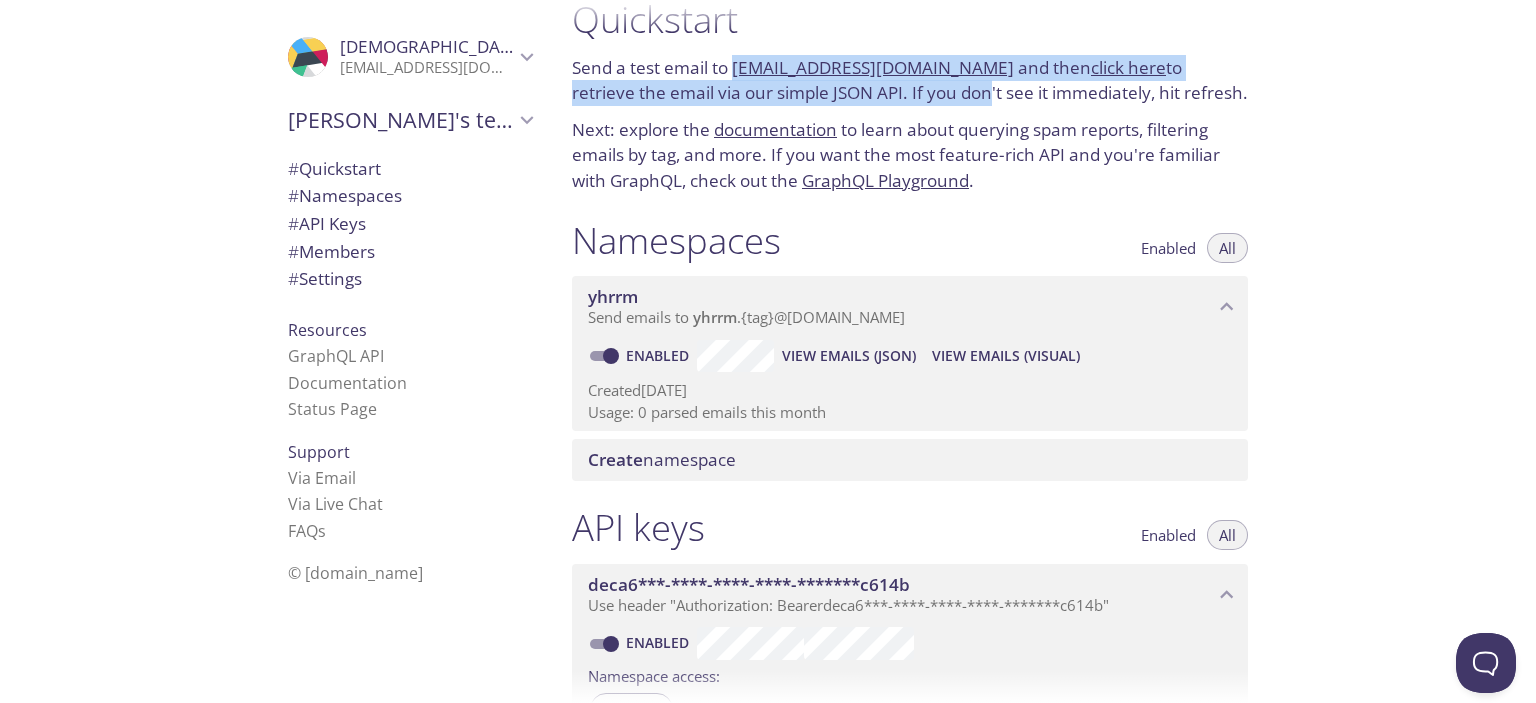 scroll, scrollTop: 0, scrollLeft: 0, axis: both 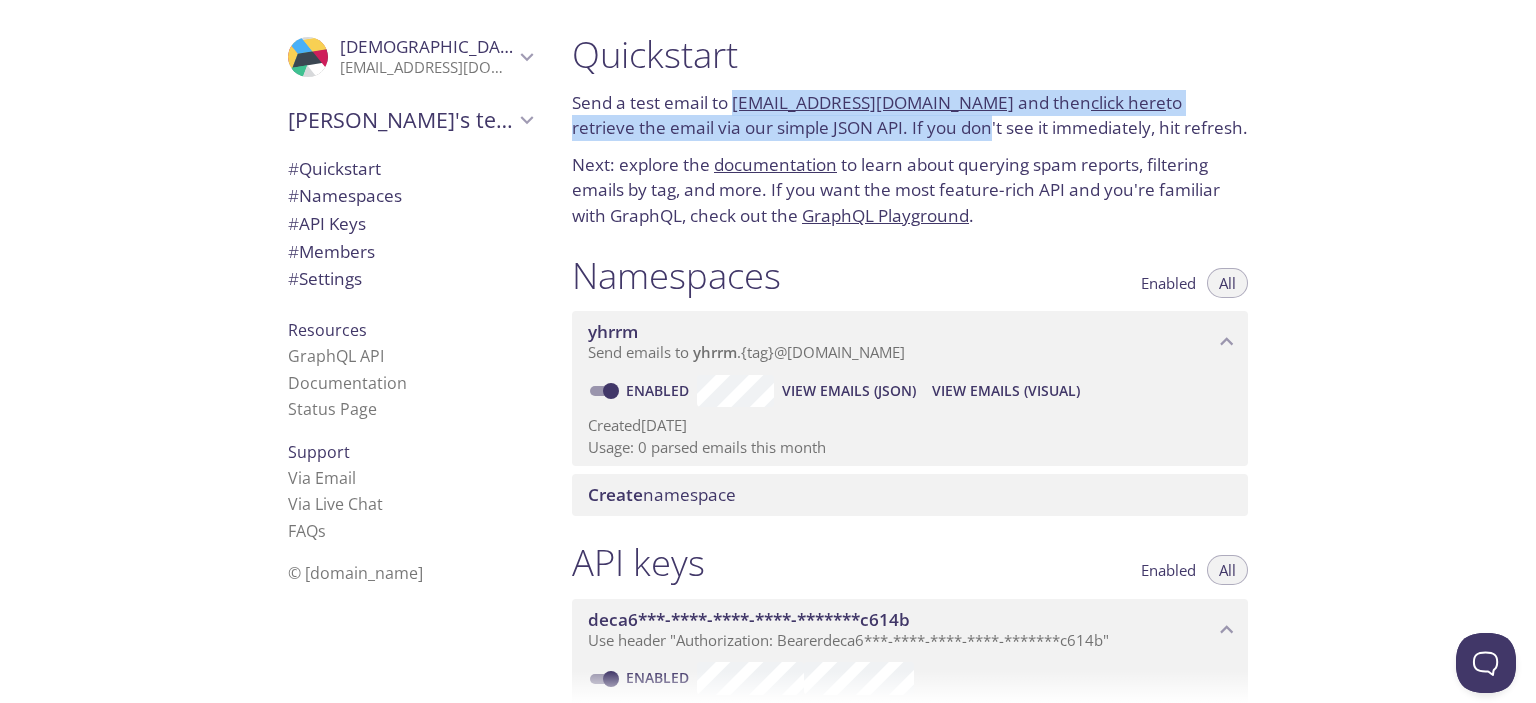 click on "[EMAIL_ADDRESS][DOMAIN_NAME]" at bounding box center [873, 102] 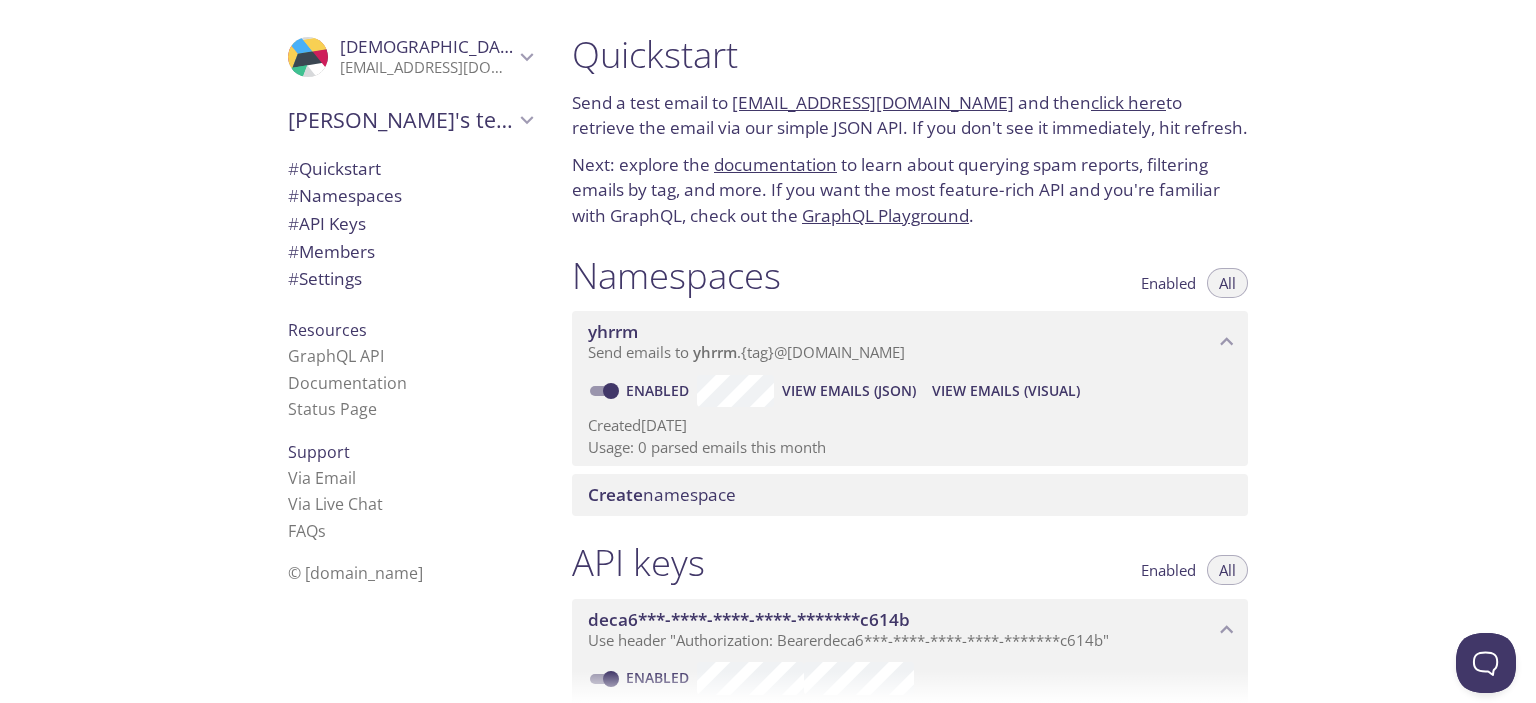 click on "Send a test email to   [EMAIL_ADDRESS][DOMAIN_NAME]   and then  click here  to retrieve the email via our simple JSON API. If you don't see it immediately, hit refresh." at bounding box center (910, 115) 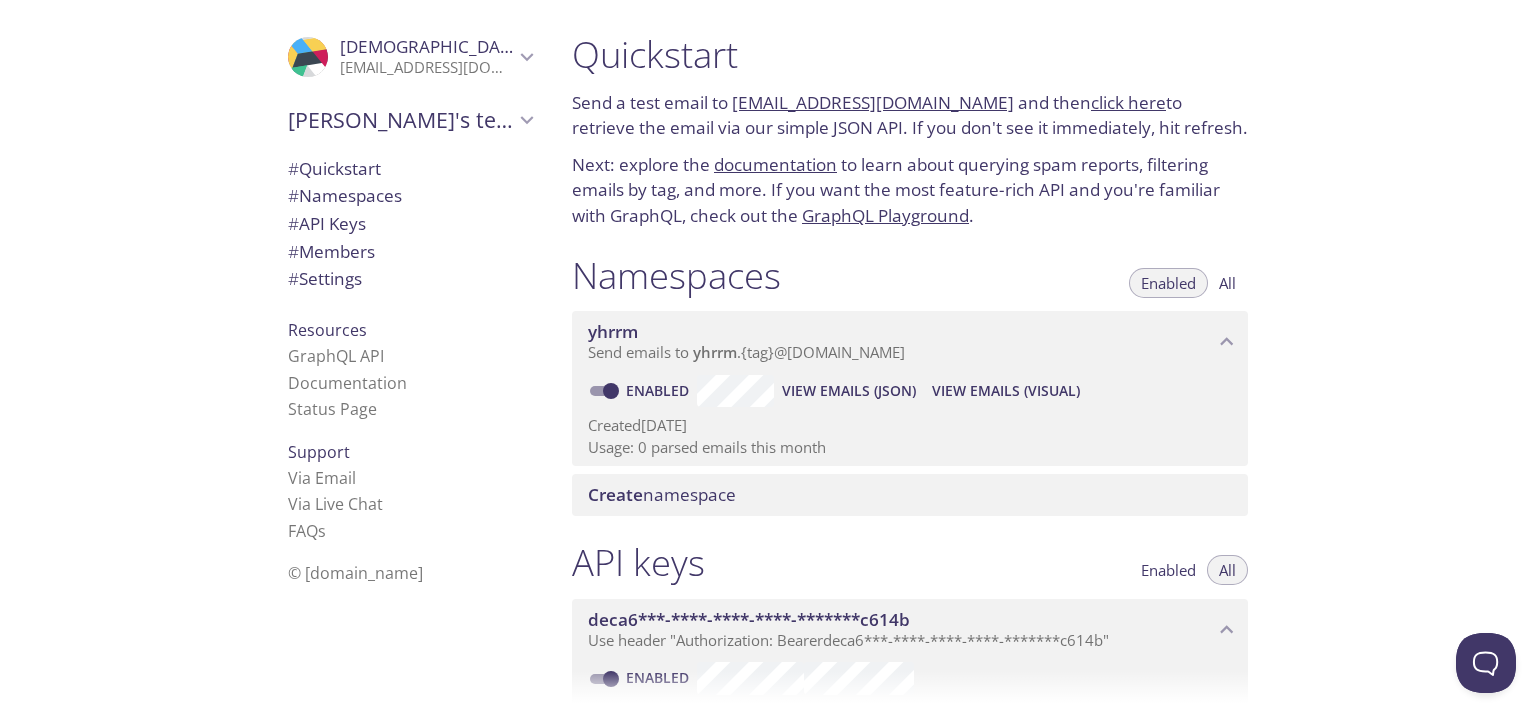 click on "All" at bounding box center (1227, 283) 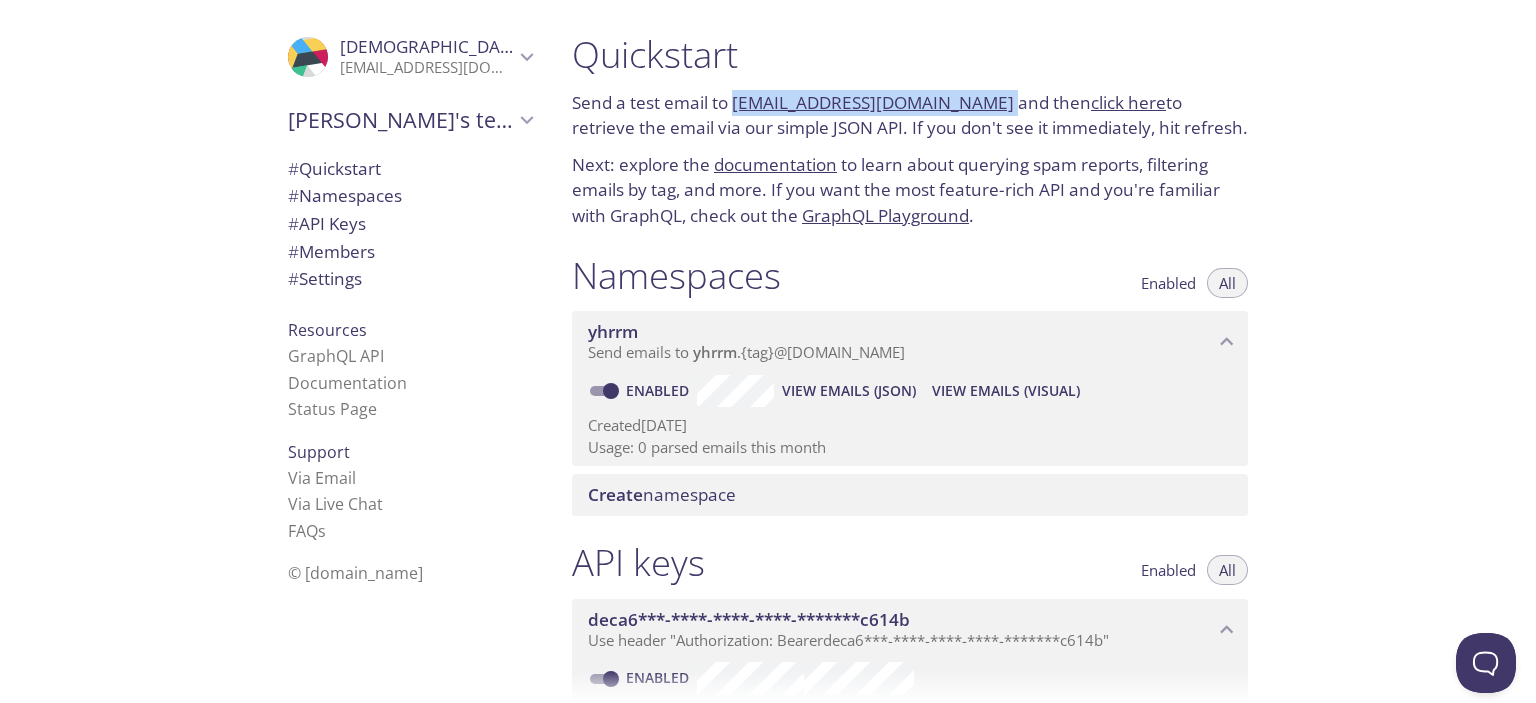 drag, startPoint x: 732, startPoint y: 103, endPoint x: 986, endPoint y: 91, distance: 254.28331 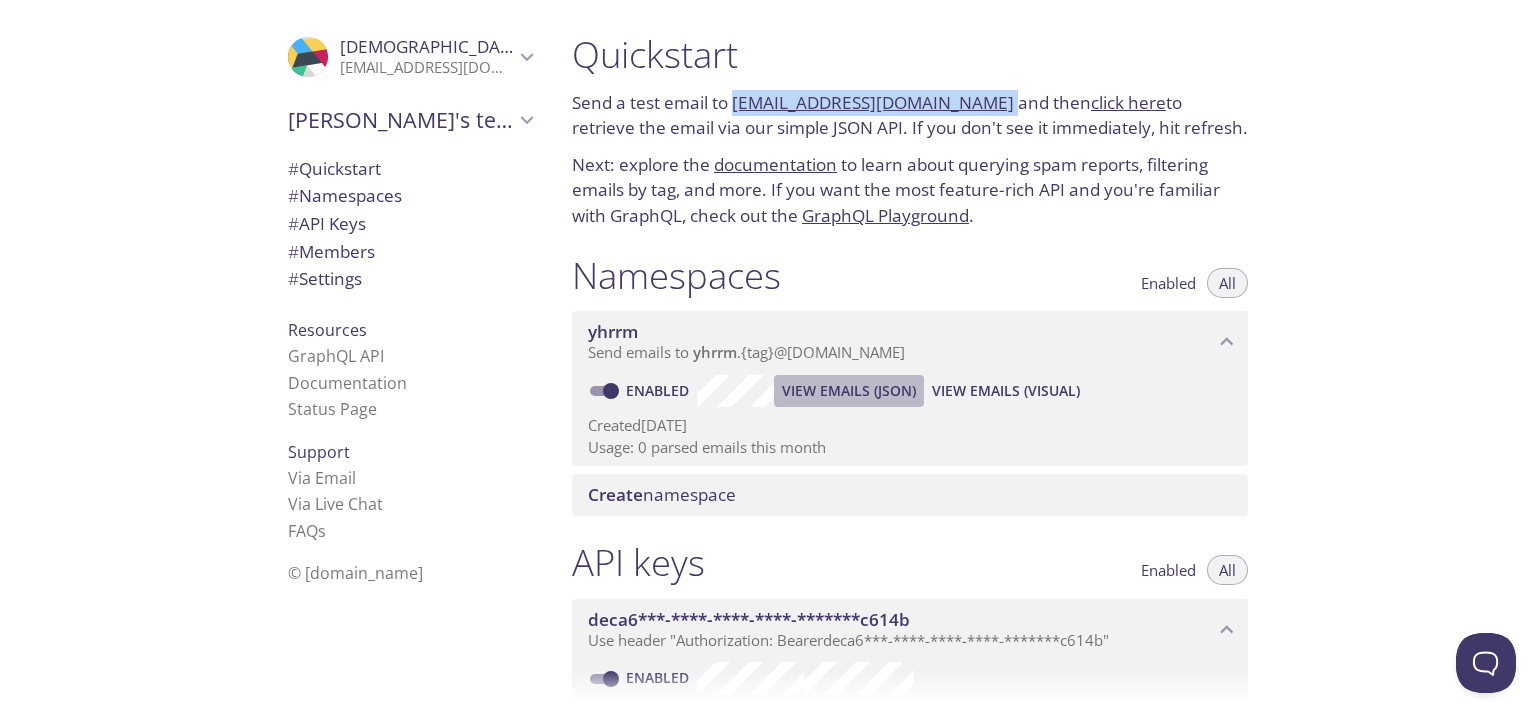 click on "View Emails (JSON)" at bounding box center (849, 391) 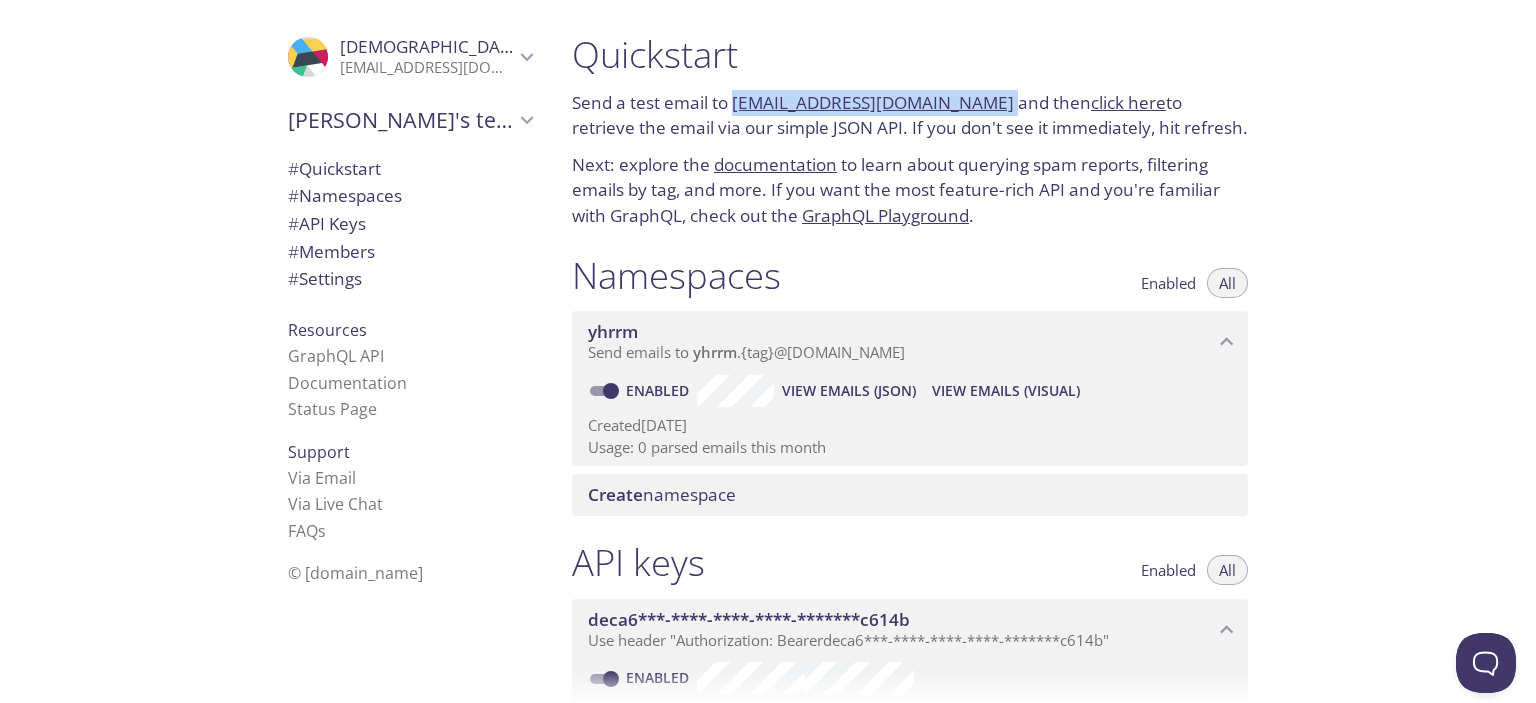 click on "View Emails (Visual)" at bounding box center (1006, 391) 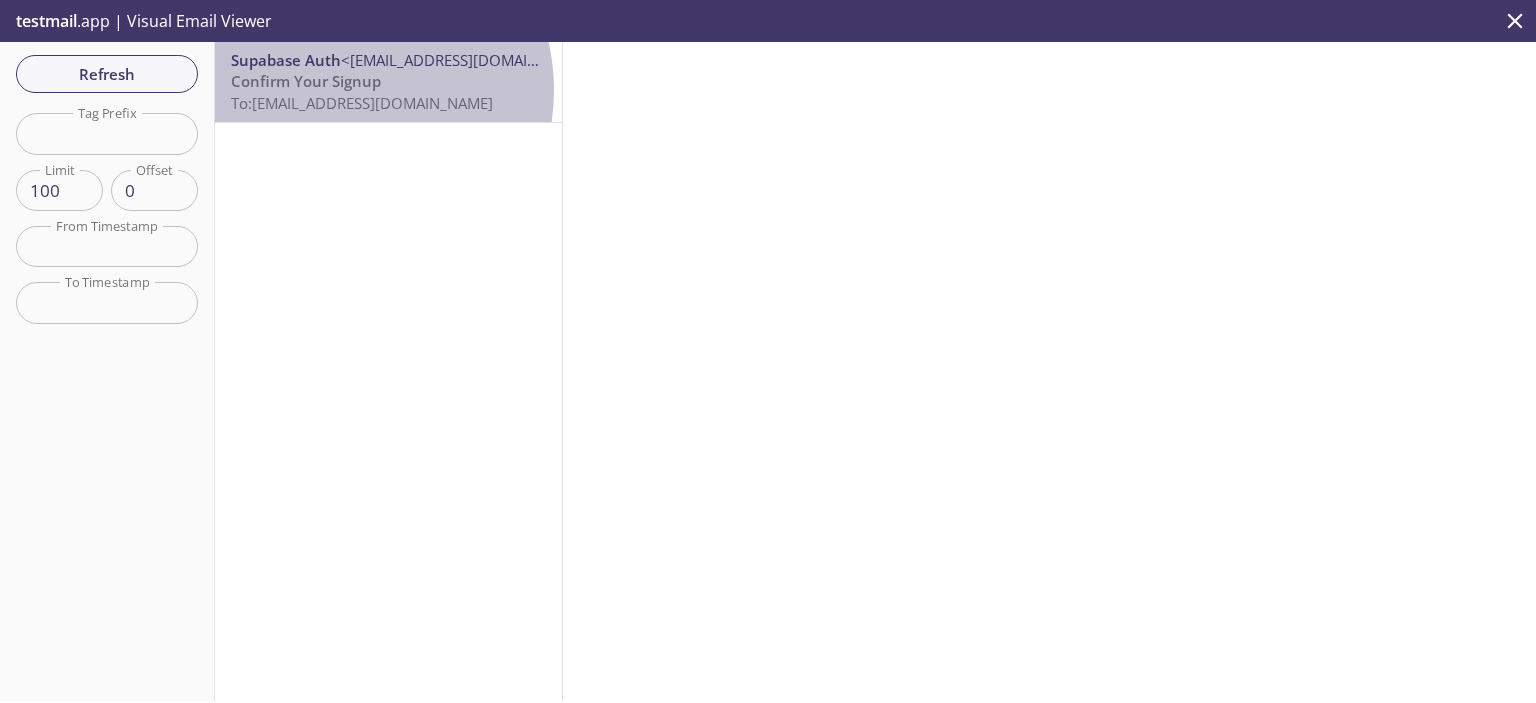click on "Confirm Your Signup" at bounding box center (306, 81) 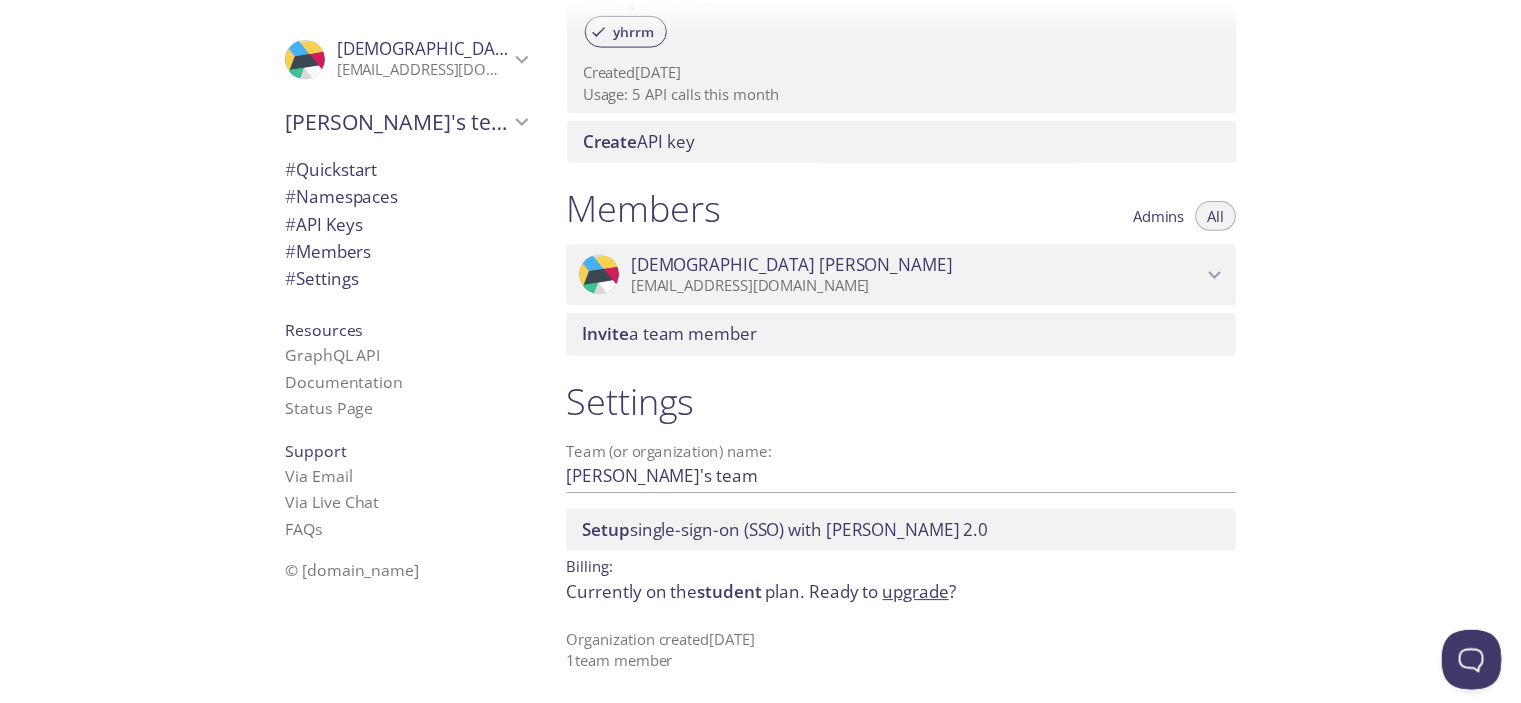 scroll, scrollTop: 719, scrollLeft: 0, axis: vertical 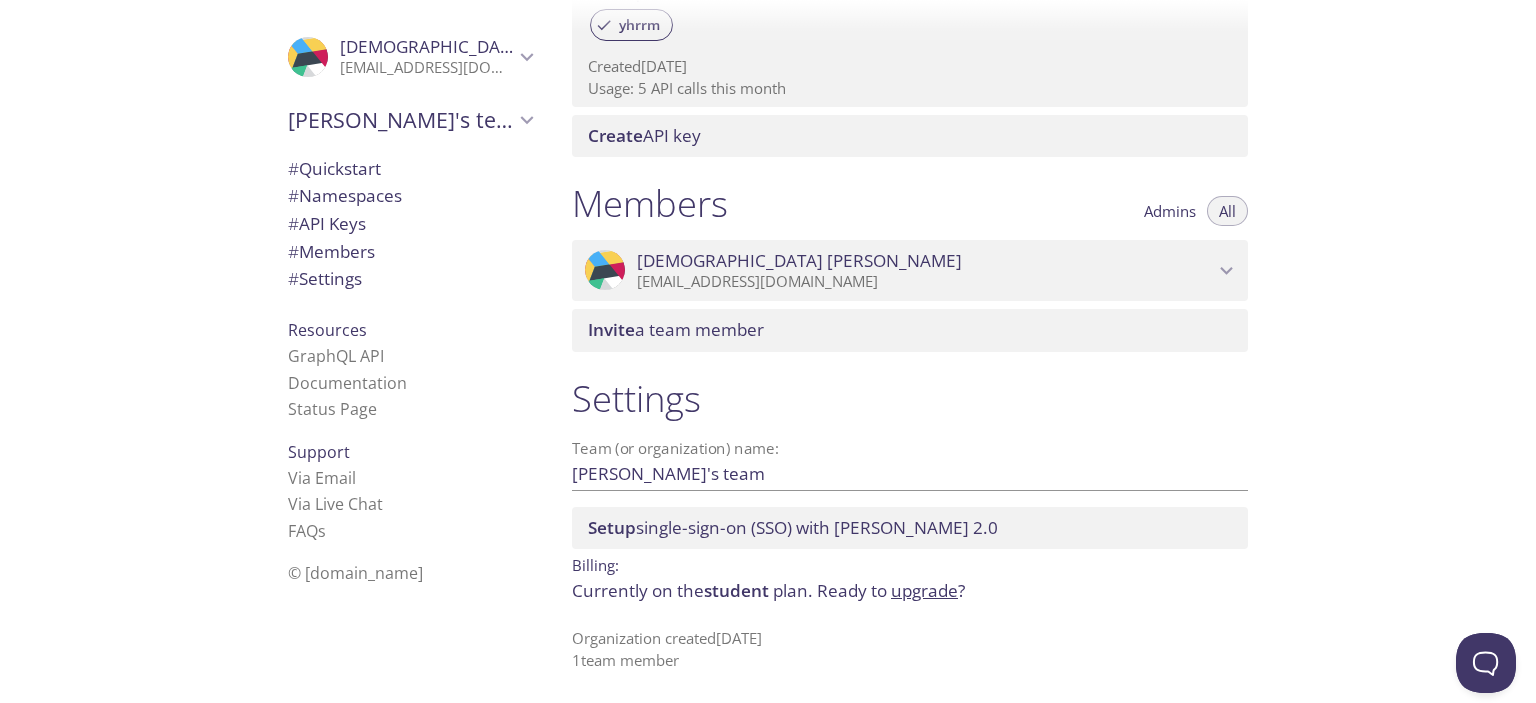 click on "Currently on the  student   plan.   Ready to   upgrade ?" at bounding box center [910, 591] 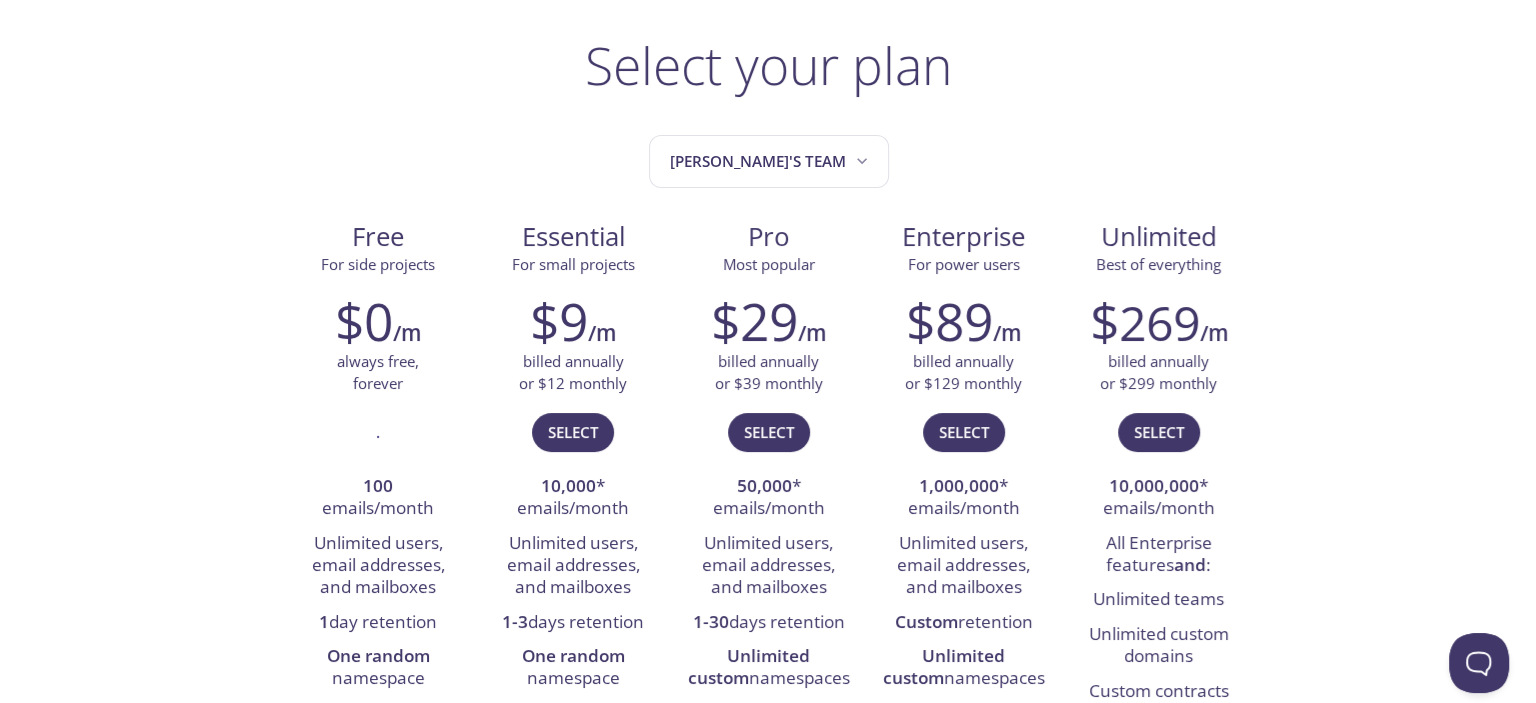 scroll, scrollTop: 0, scrollLeft: 0, axis: both 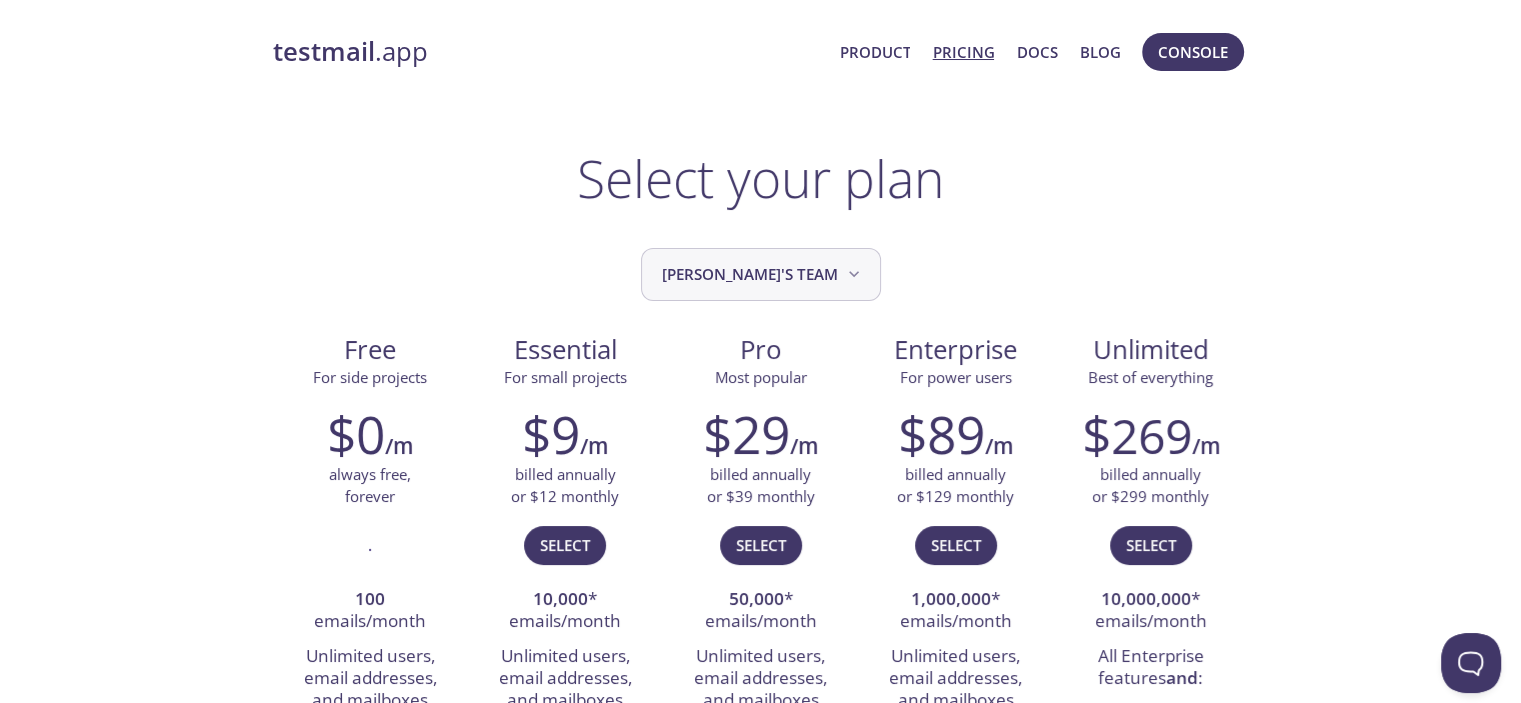click on "[PERSON_NAME]'s team" at bounding box center (763, 274) 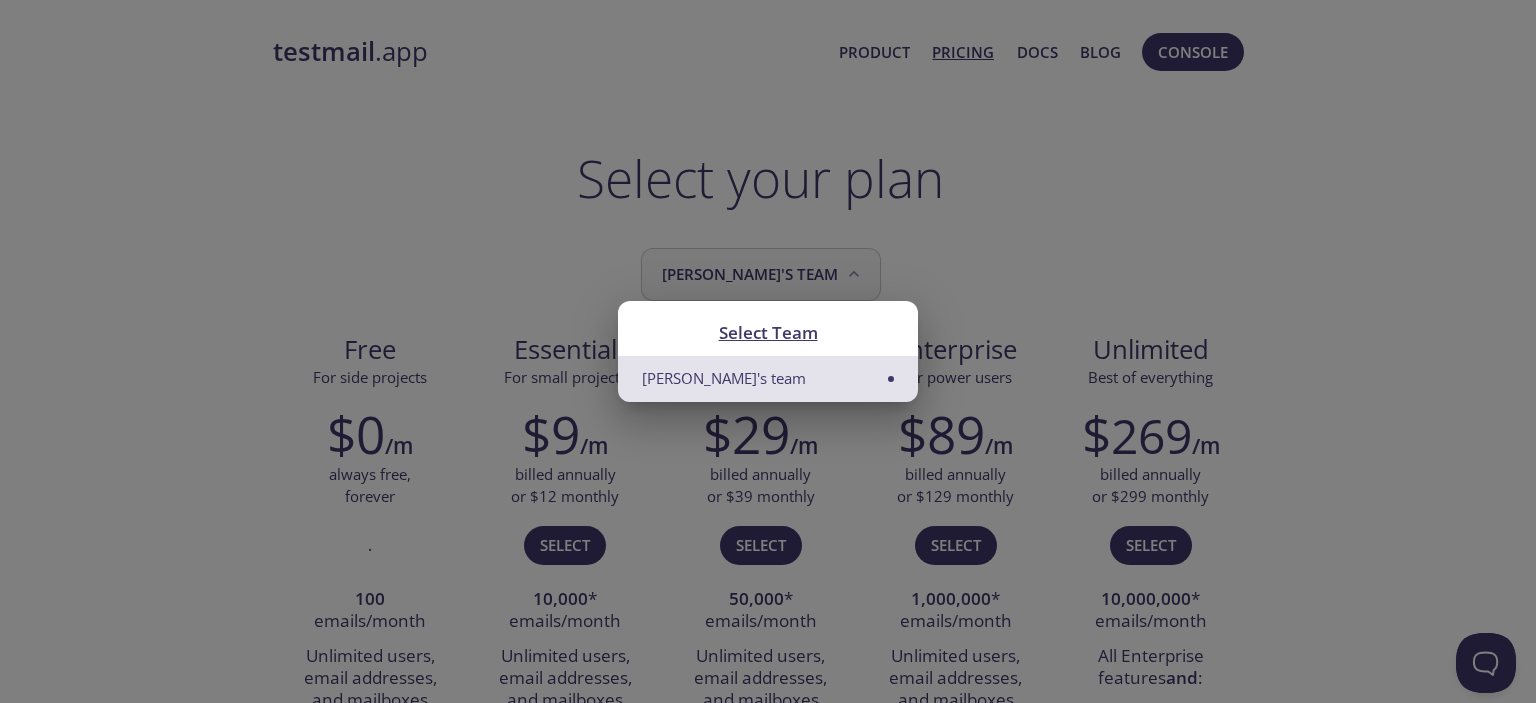 click on "Select Team Krishna's team" at bounding box center (768, 351) 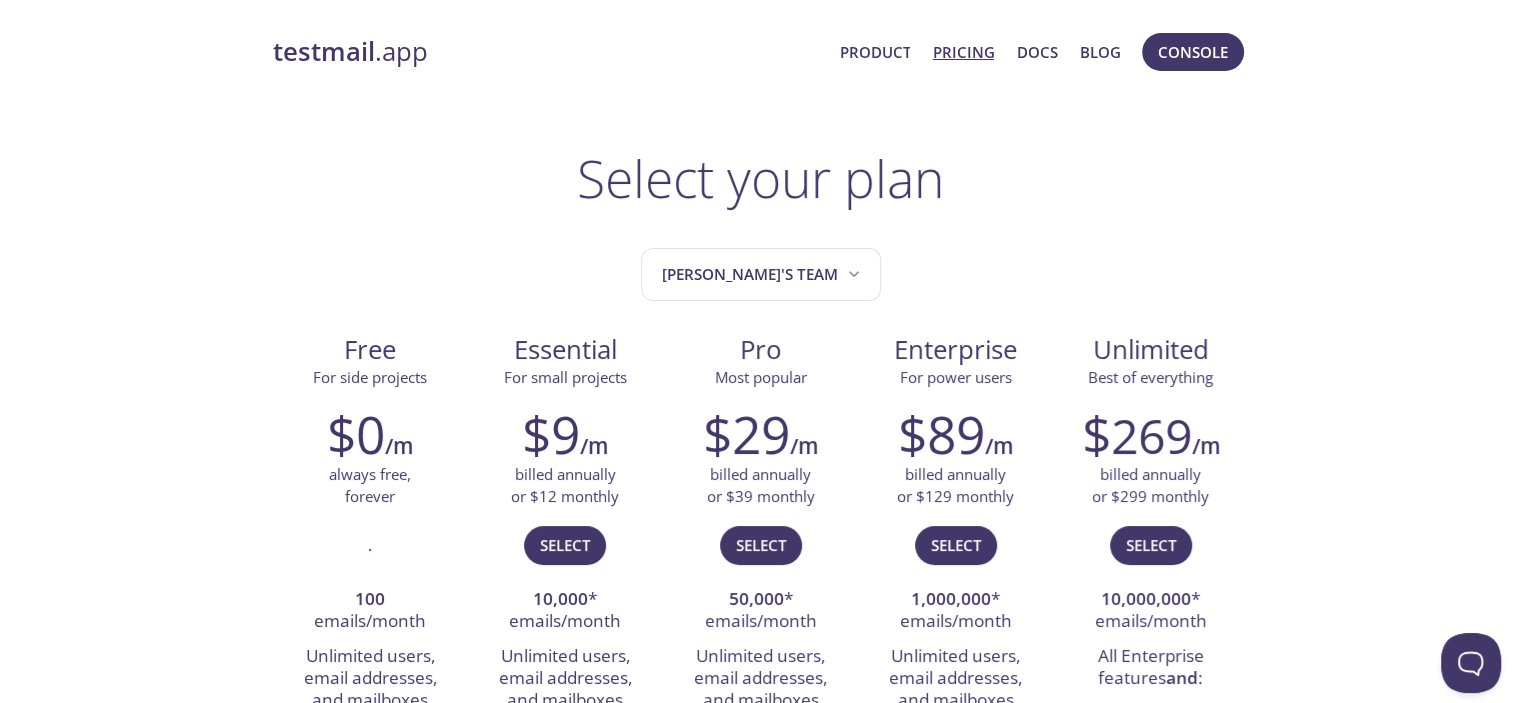 type 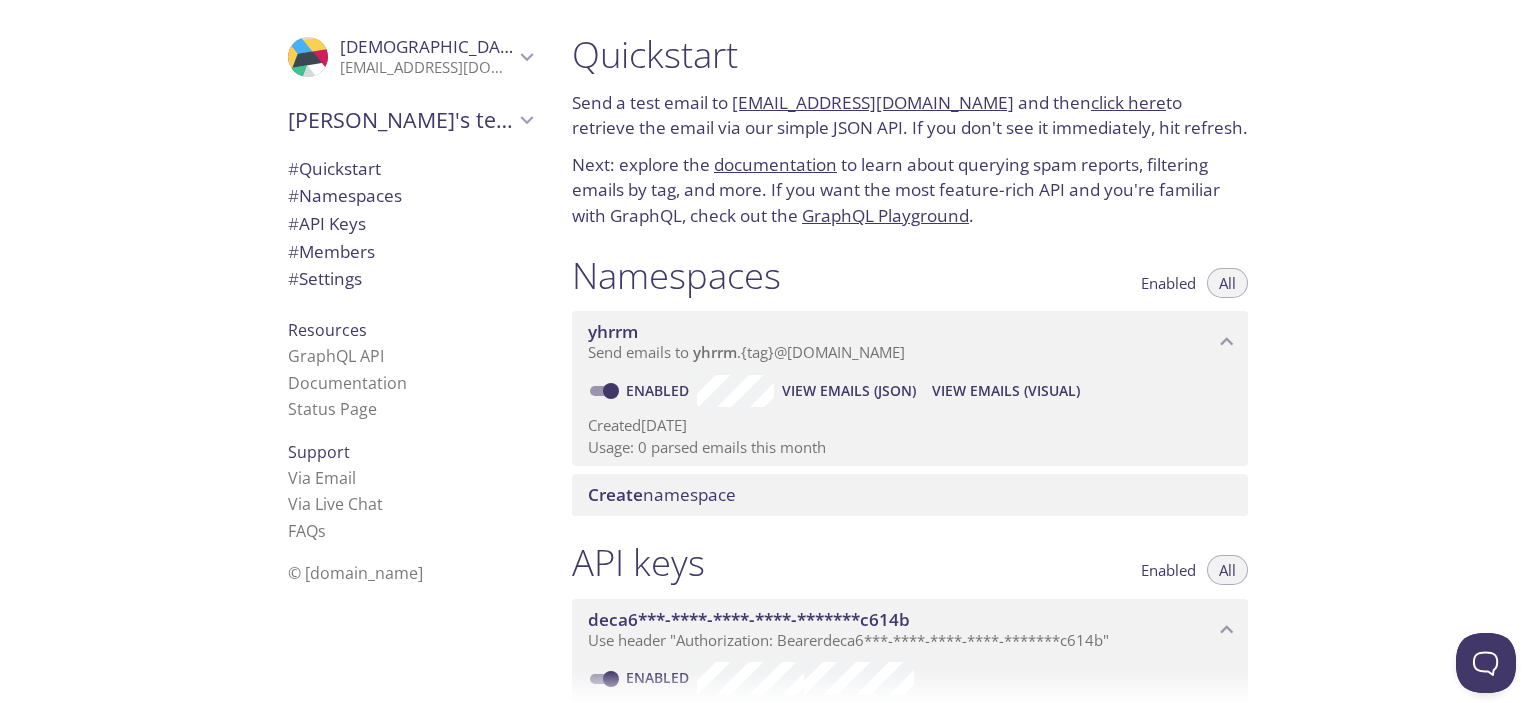 click on "click here" at bounding box center [1128, 102] 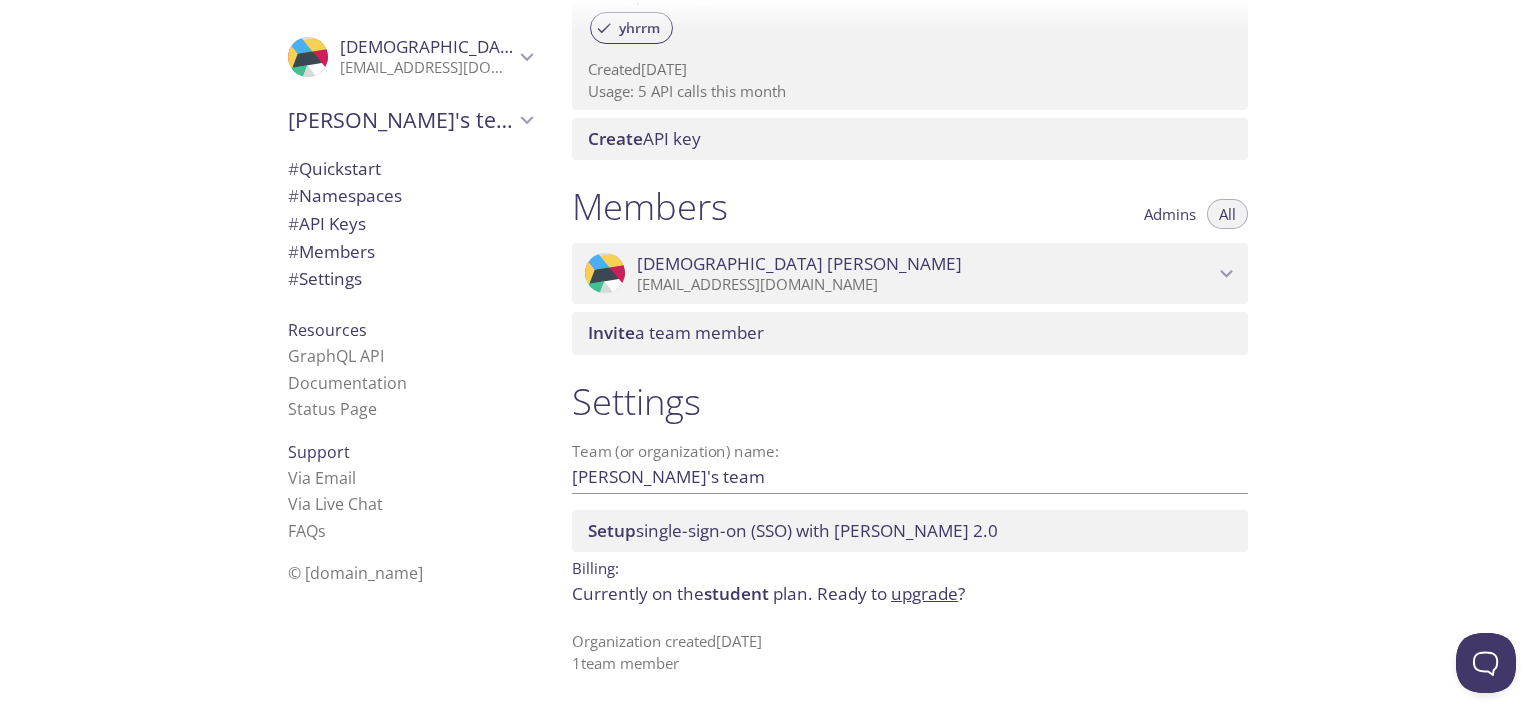 scroll, scrollTop: 719, scrollLeft: 0, axis: vertical 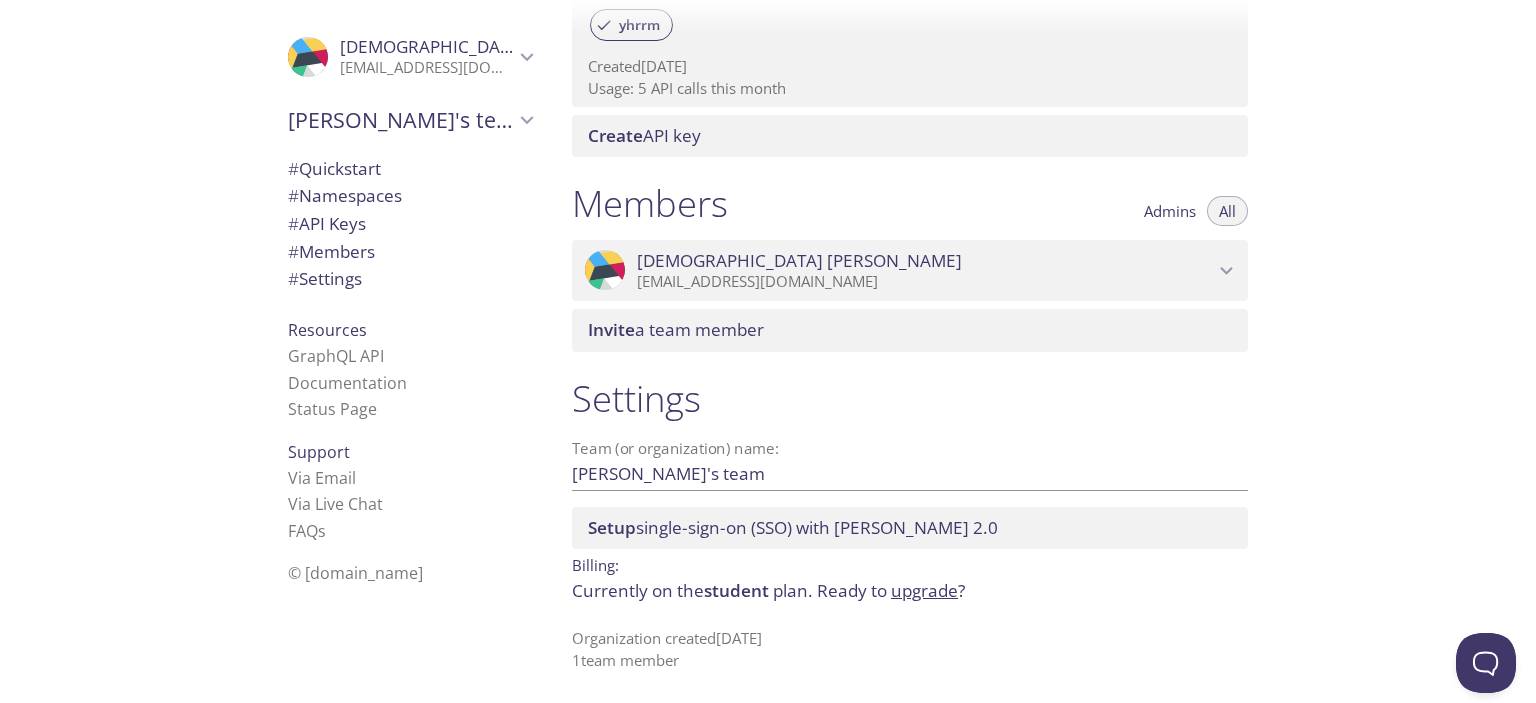 click on "[EMAIL_ADDRESS][DOMAIN_NAME]" at bounding box center (925, 282) 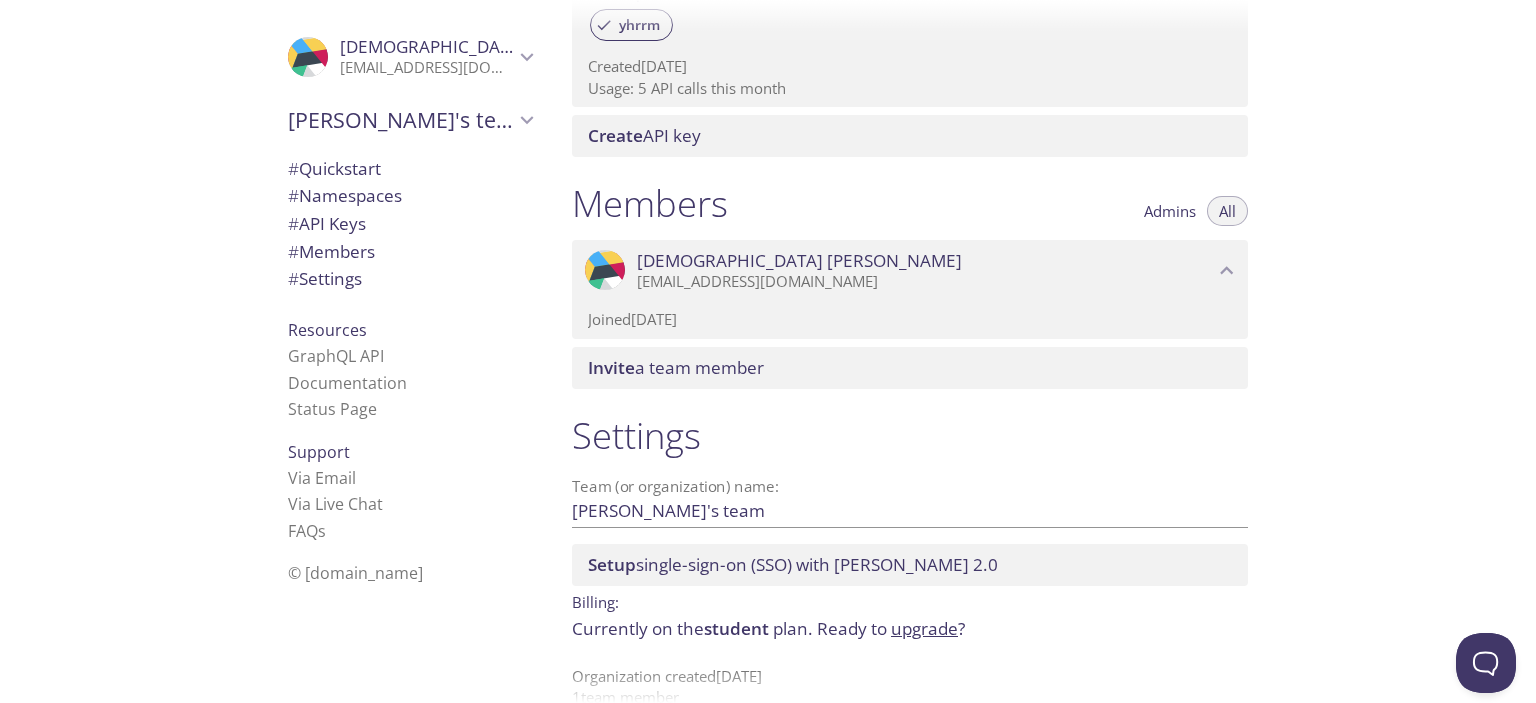 click on "[EMAIL_ADDRESS][DOMAIN_NAME]" at bounding box center [925, 282] 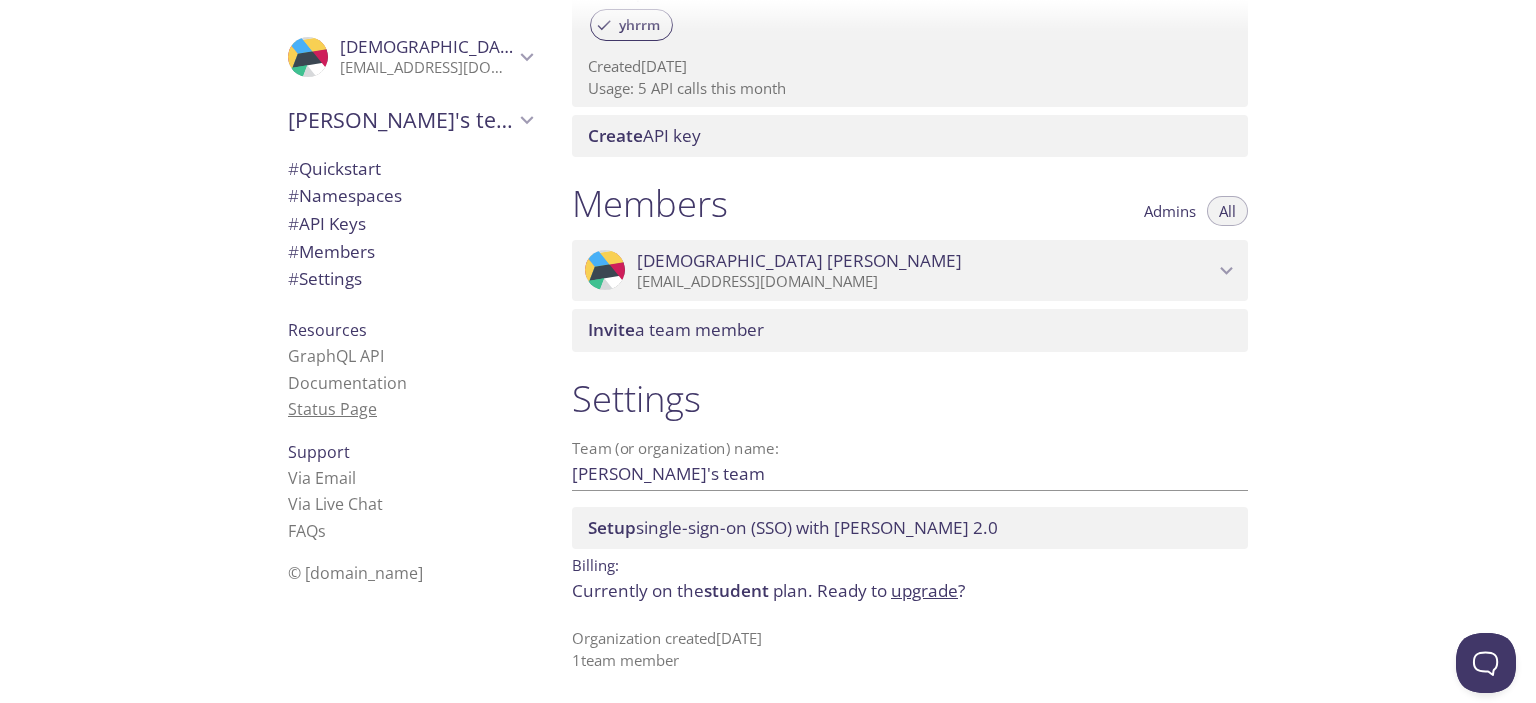 click on "Status Page" at bounding box center (332, 409) 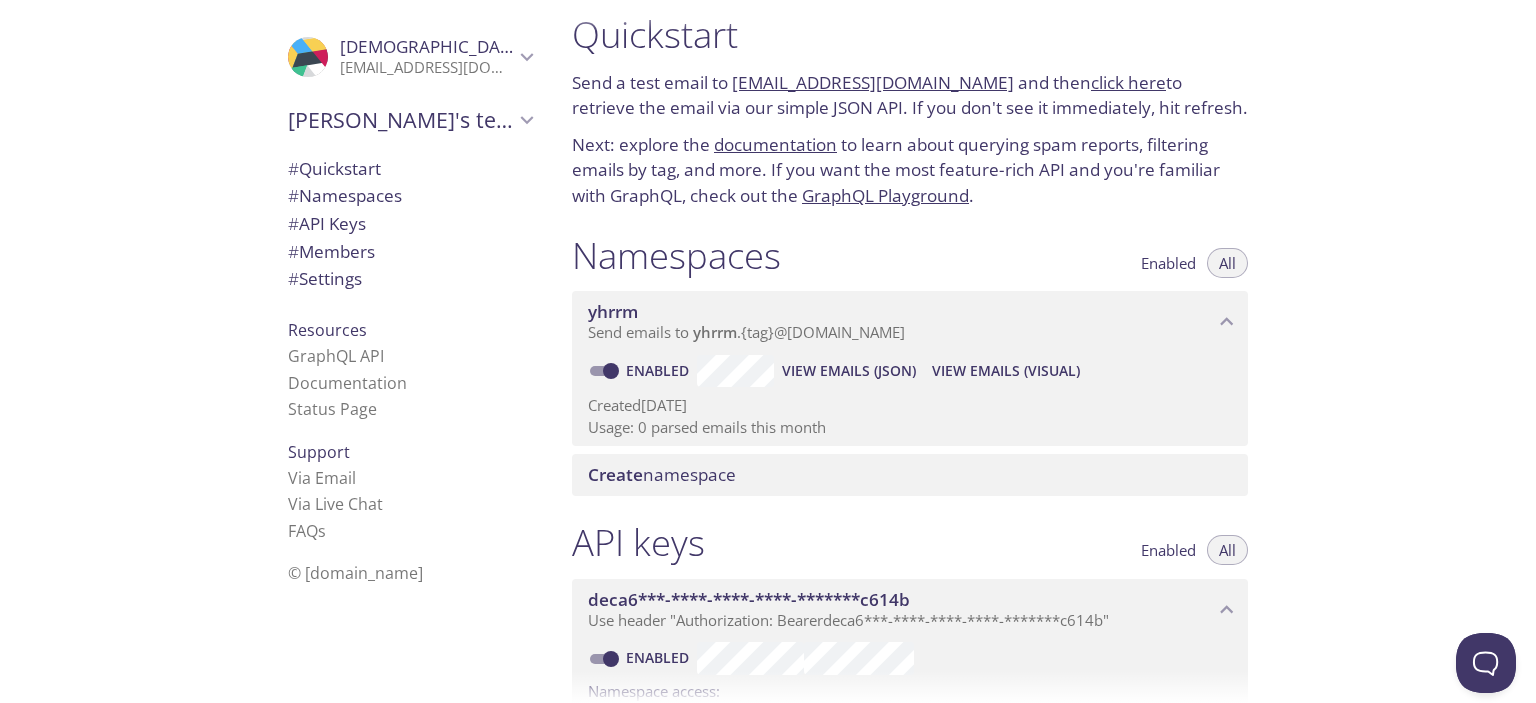 scroll, scrollTop: 19, scrollLeft: 0, axis: vertical 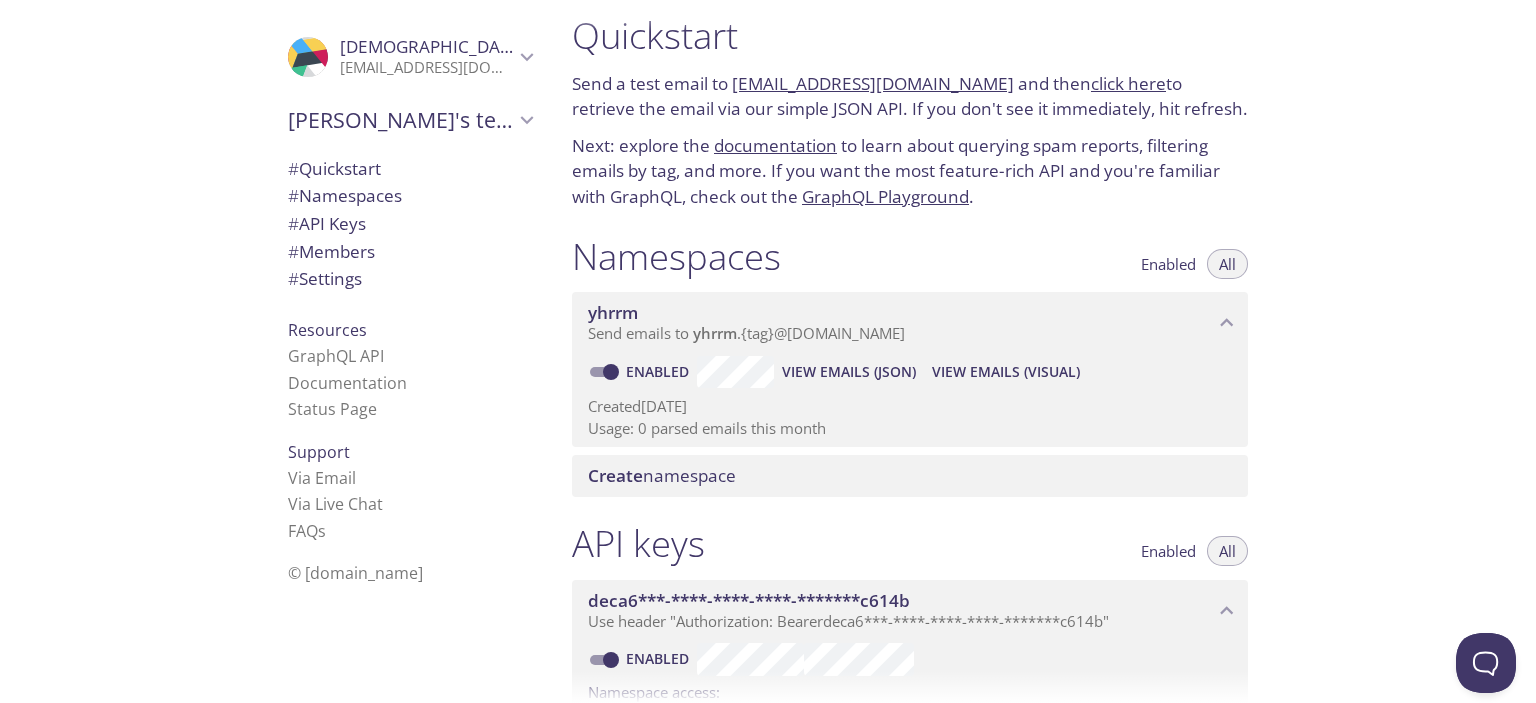 click on "View Emails (Visual)" at bounding box center [1006, 372] 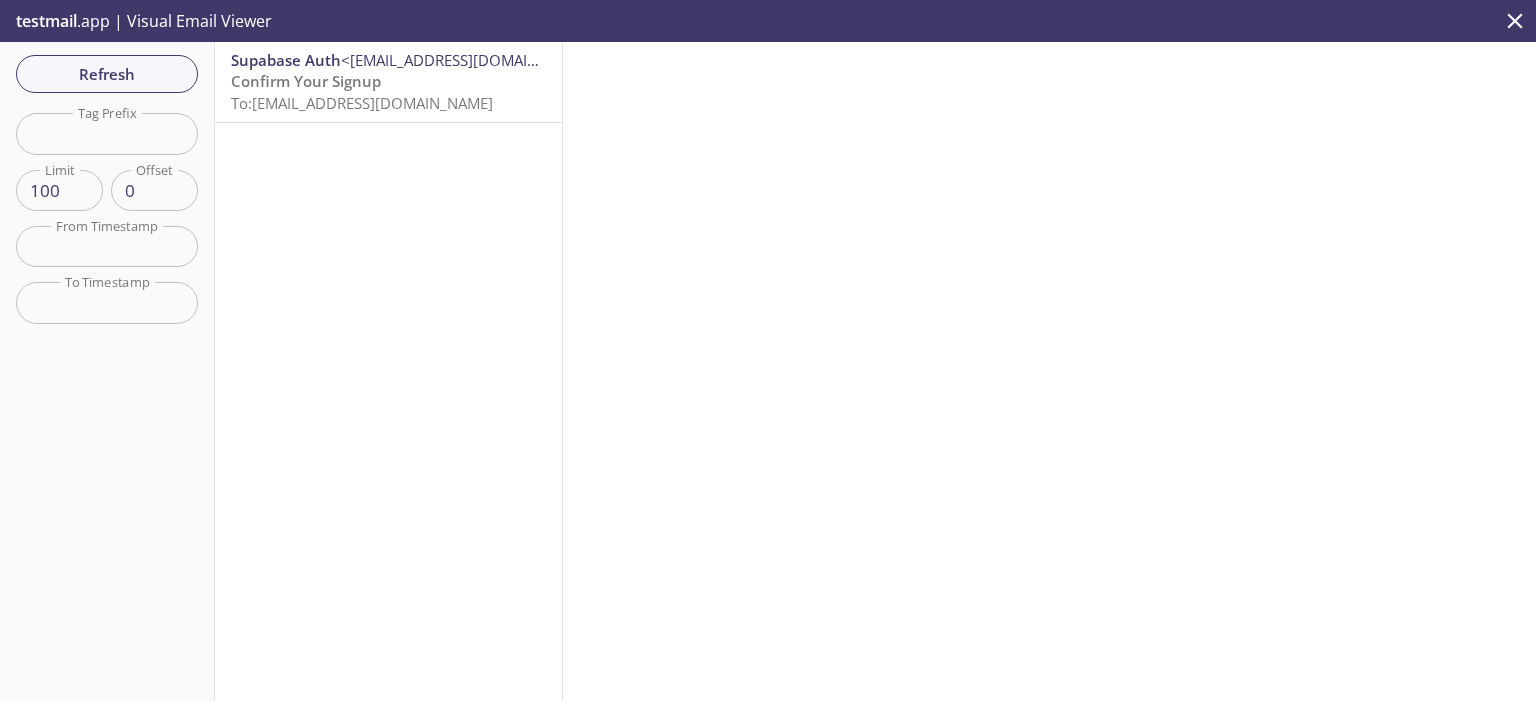 click on "To:  [EMAIL_ADDRESS][DOMAIN_NAME]" at bounding box center (362, 103) 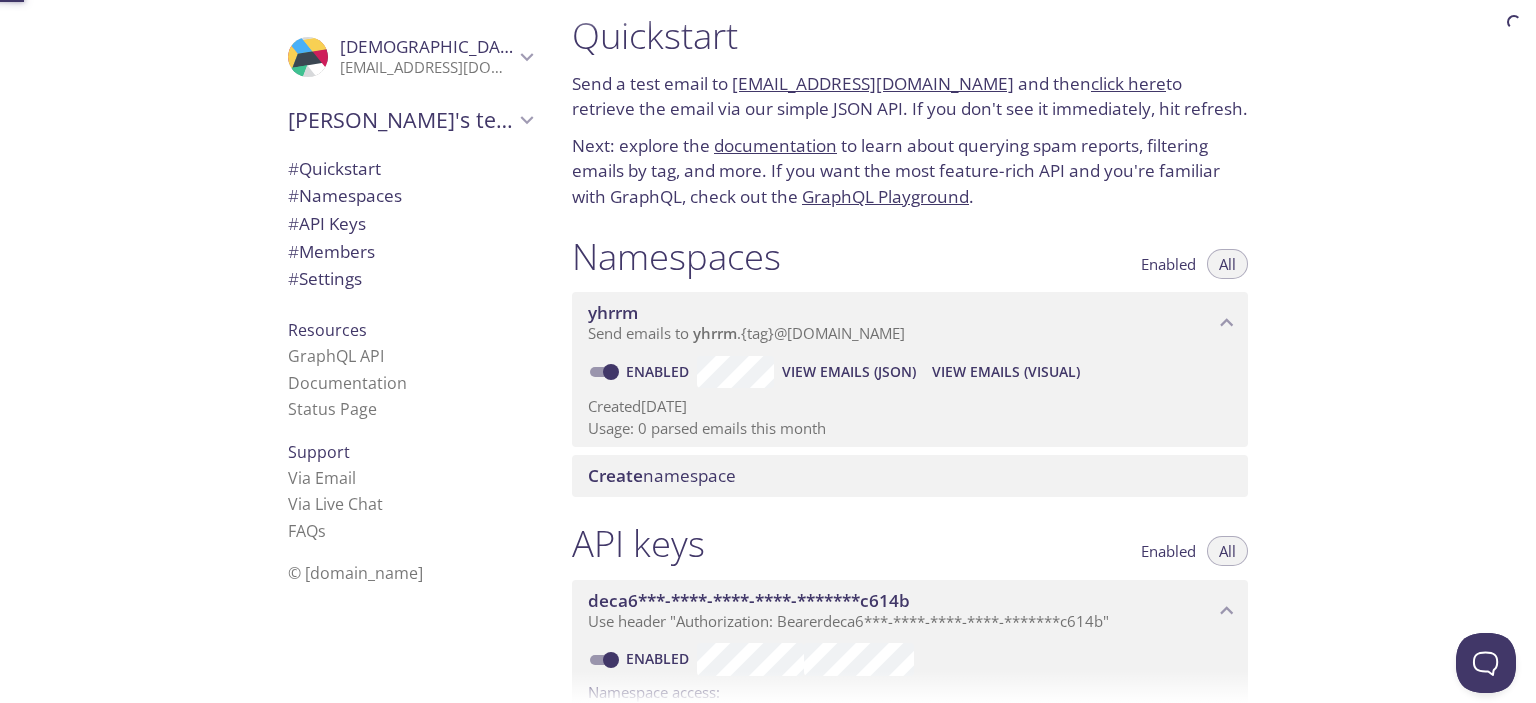 type 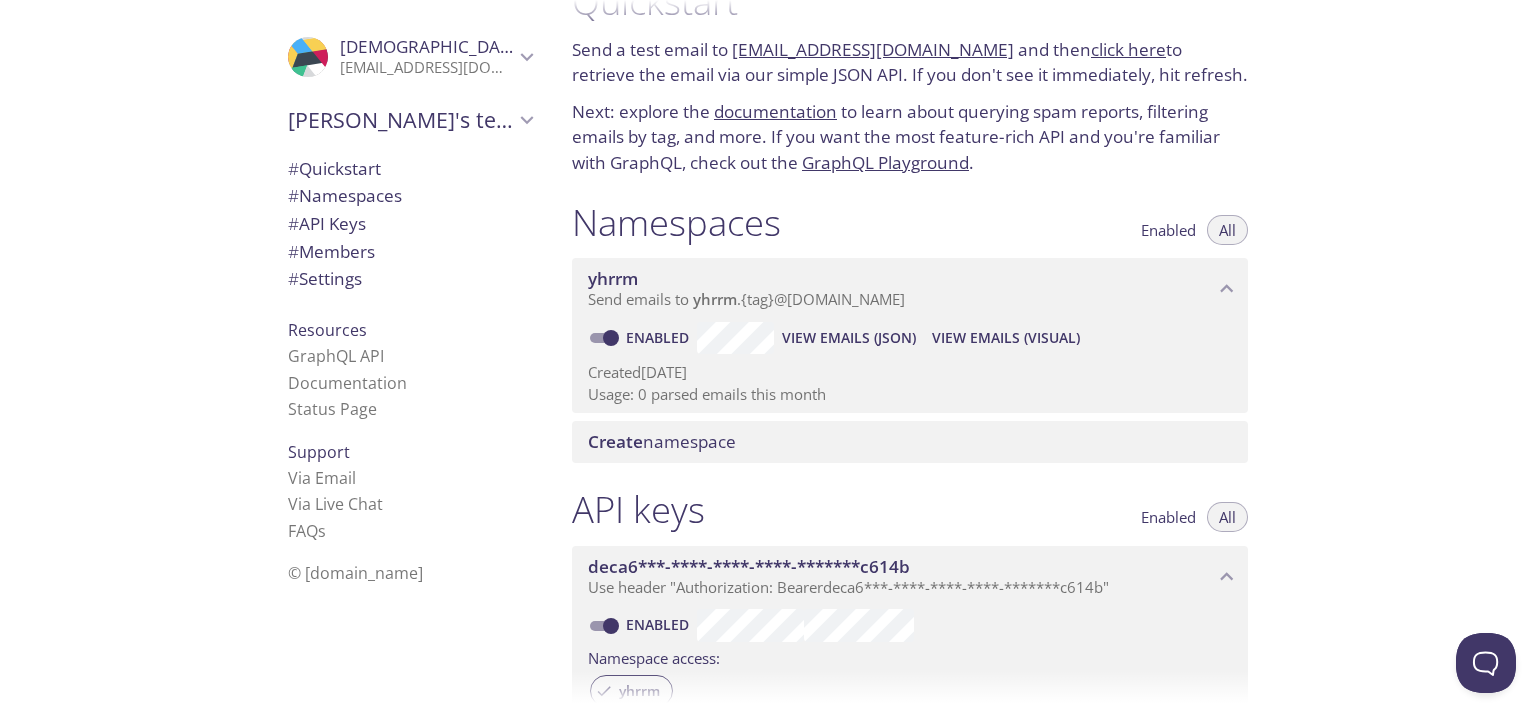 scroll, scrollTop: 0, scrollLeft: 0, axis: both 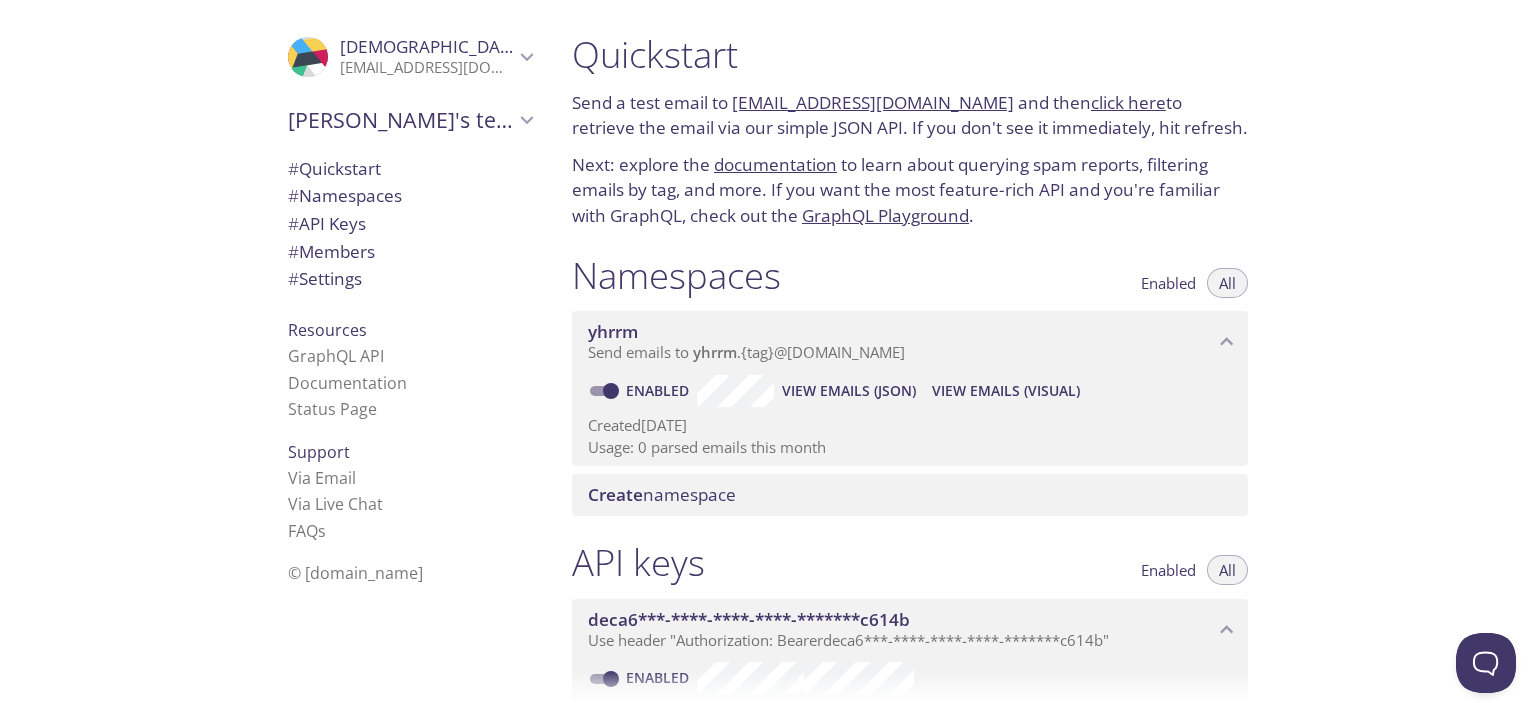 click on "Create" at bounding box center [615, 494] 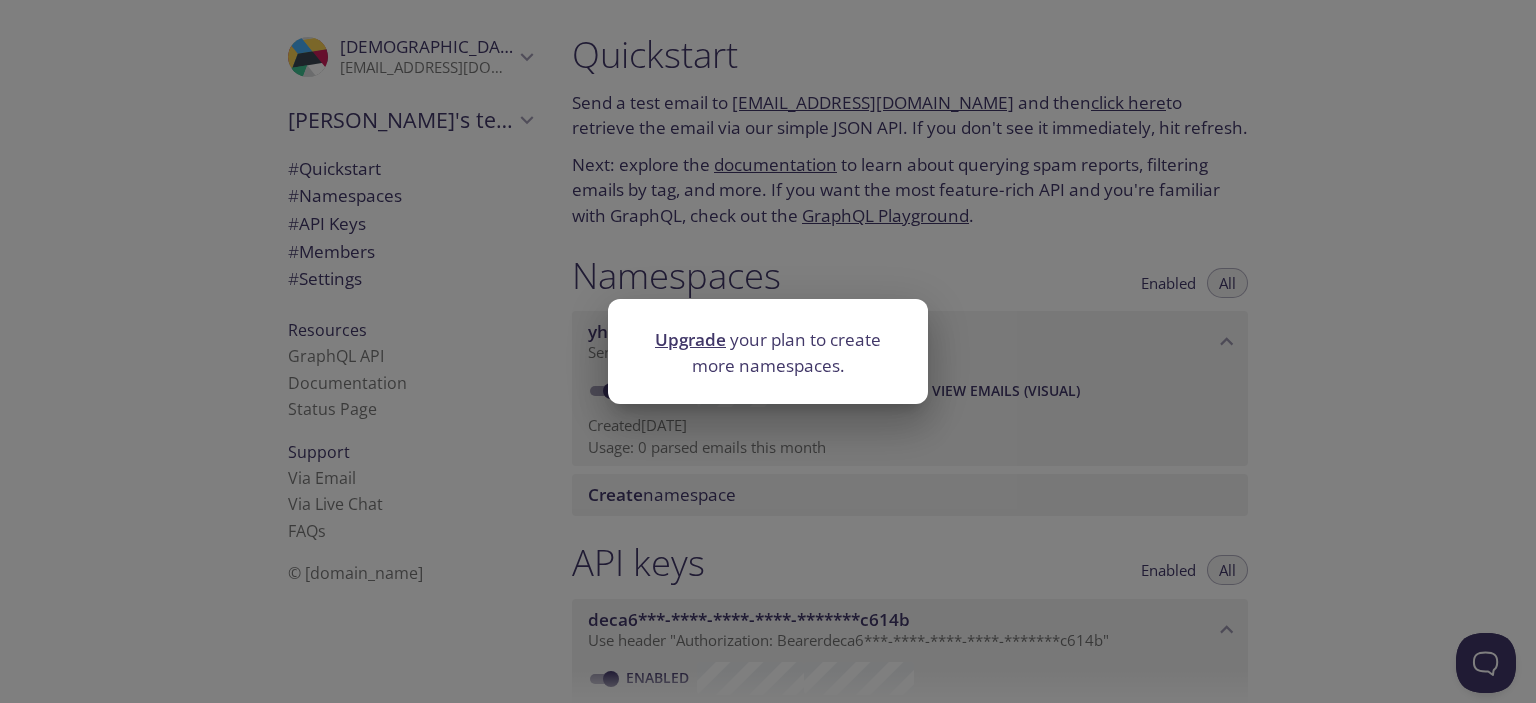 click on "Upgrade   your plan to create more namespaces." at bounding box center (768, 351) 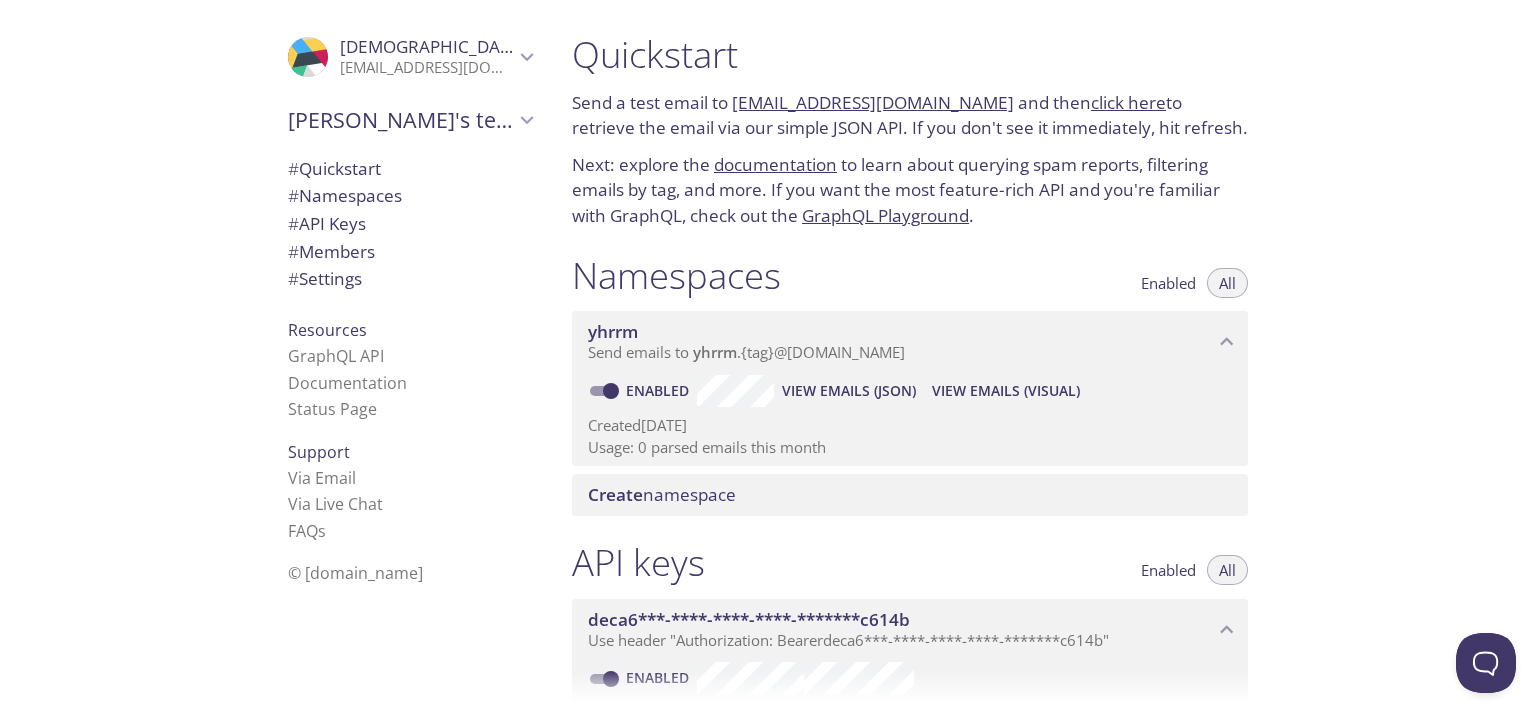 click on "View Emails (JSON)" at bounding box center [849, 391] 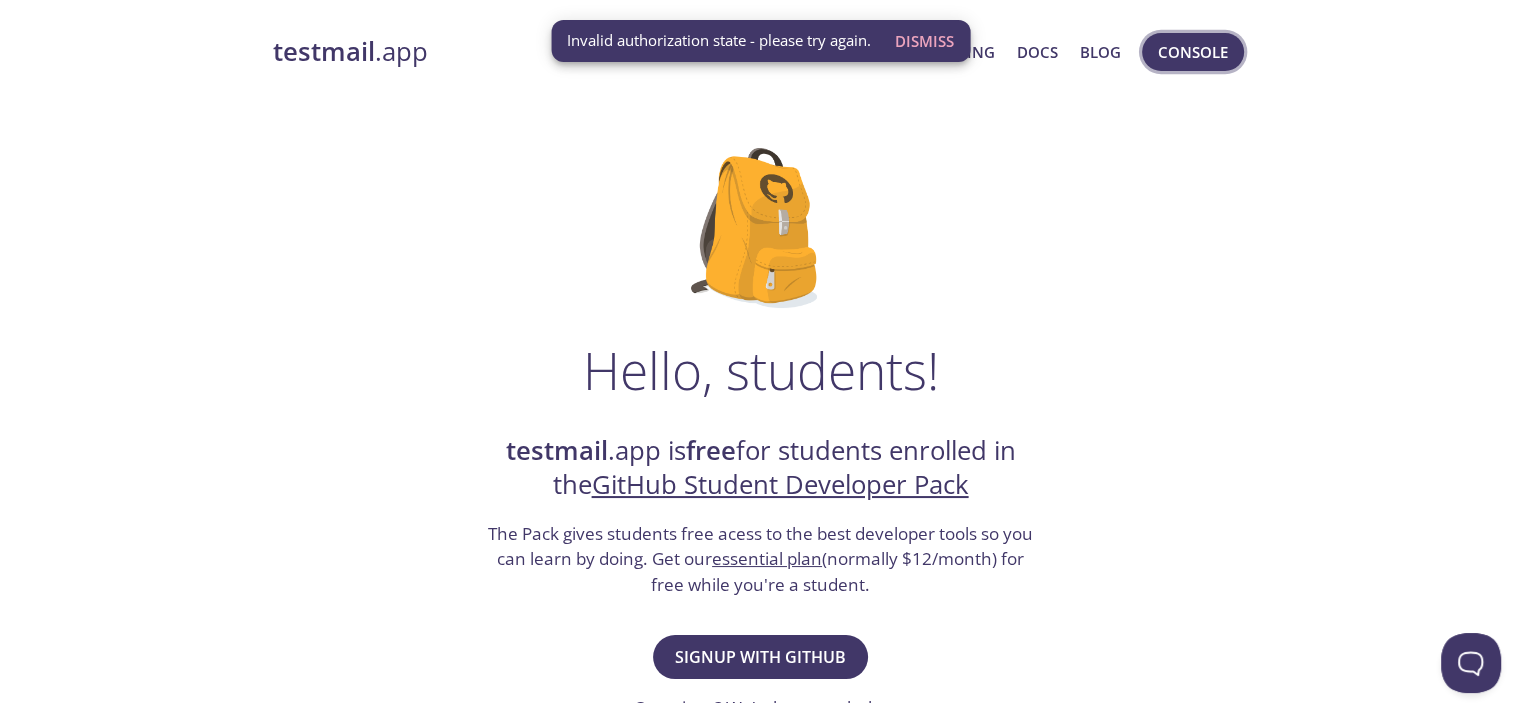 click on "Console" at bounding box center [1193, 52] 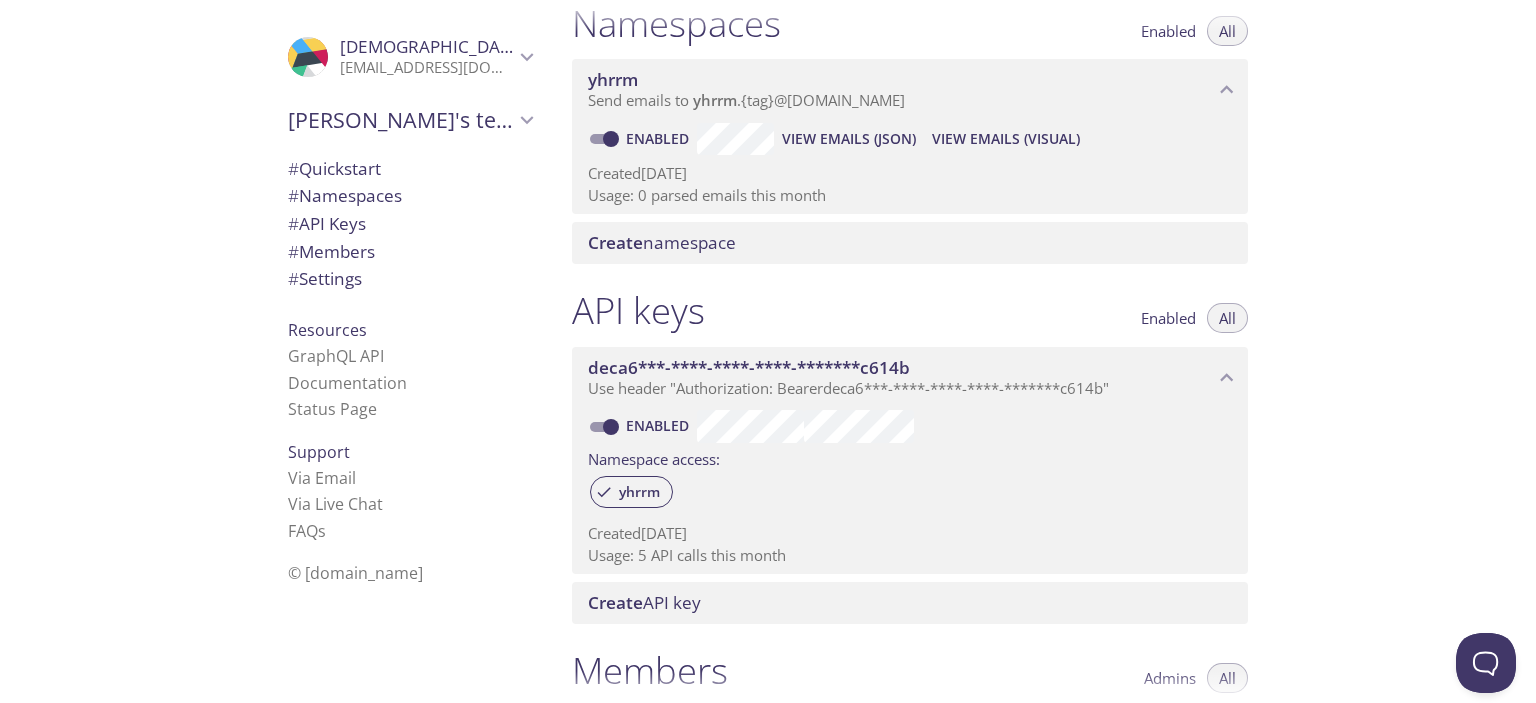 scroll, scrollTop: 219, scrollLeft: 0, axis: vertical 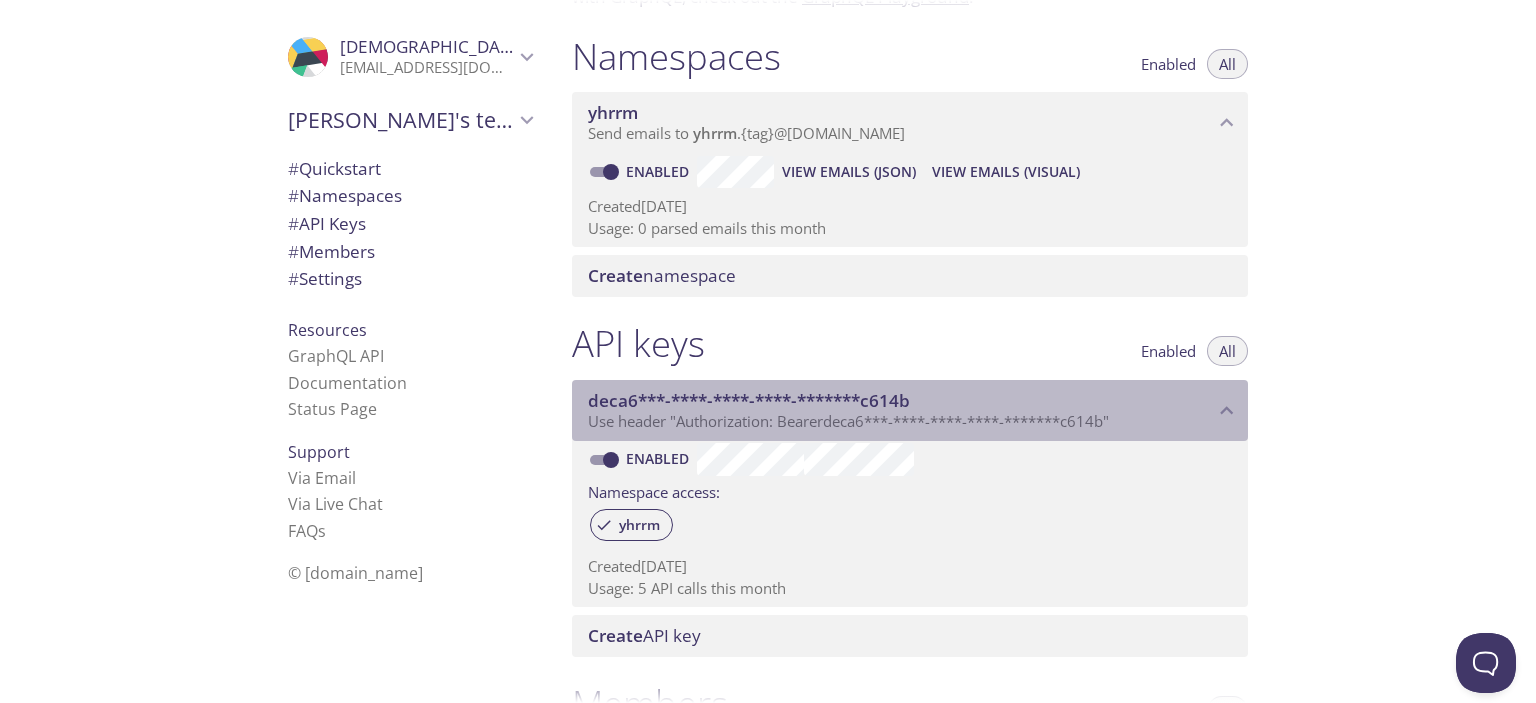 click 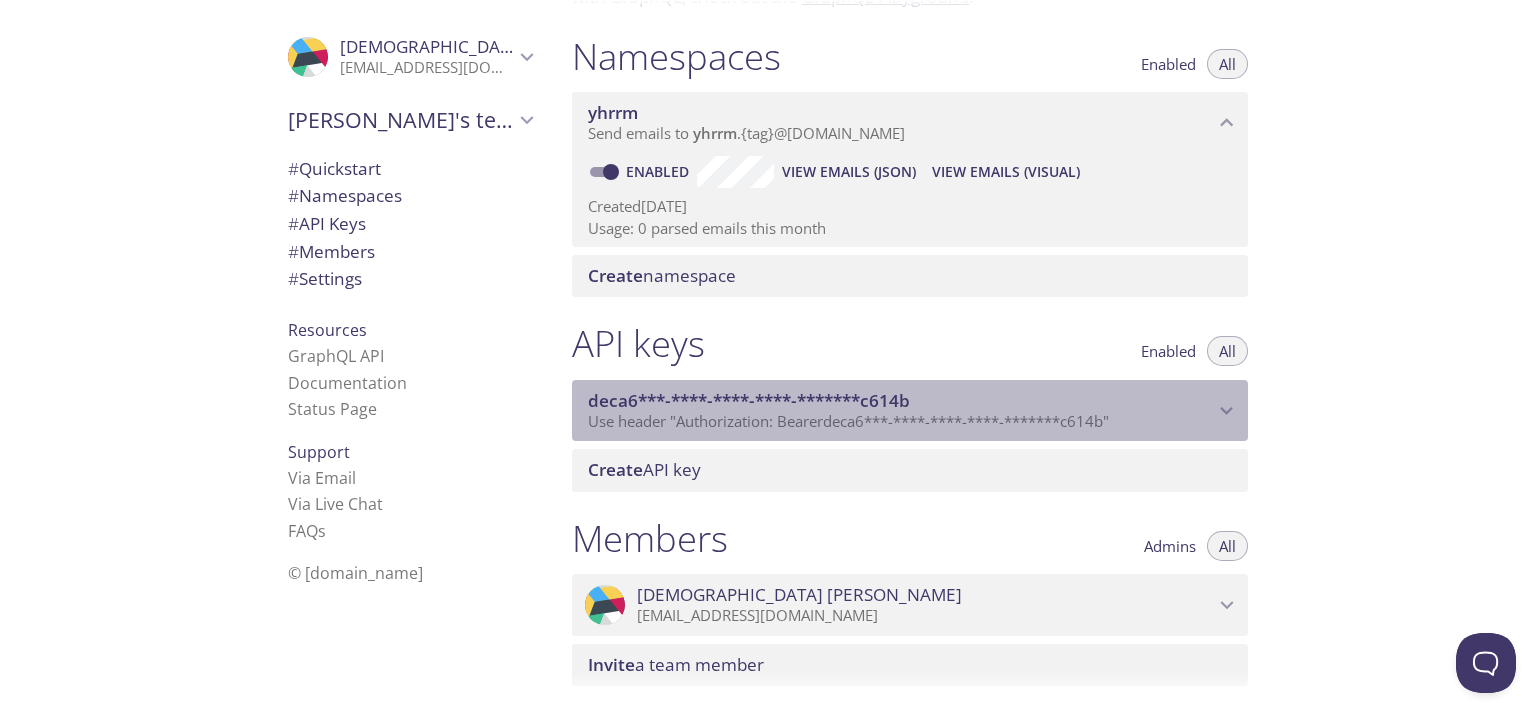 click on "Use header "Authorization: Bearer  deca6***-****-****-****-*******c614b "" at bounding box center [901, 422] 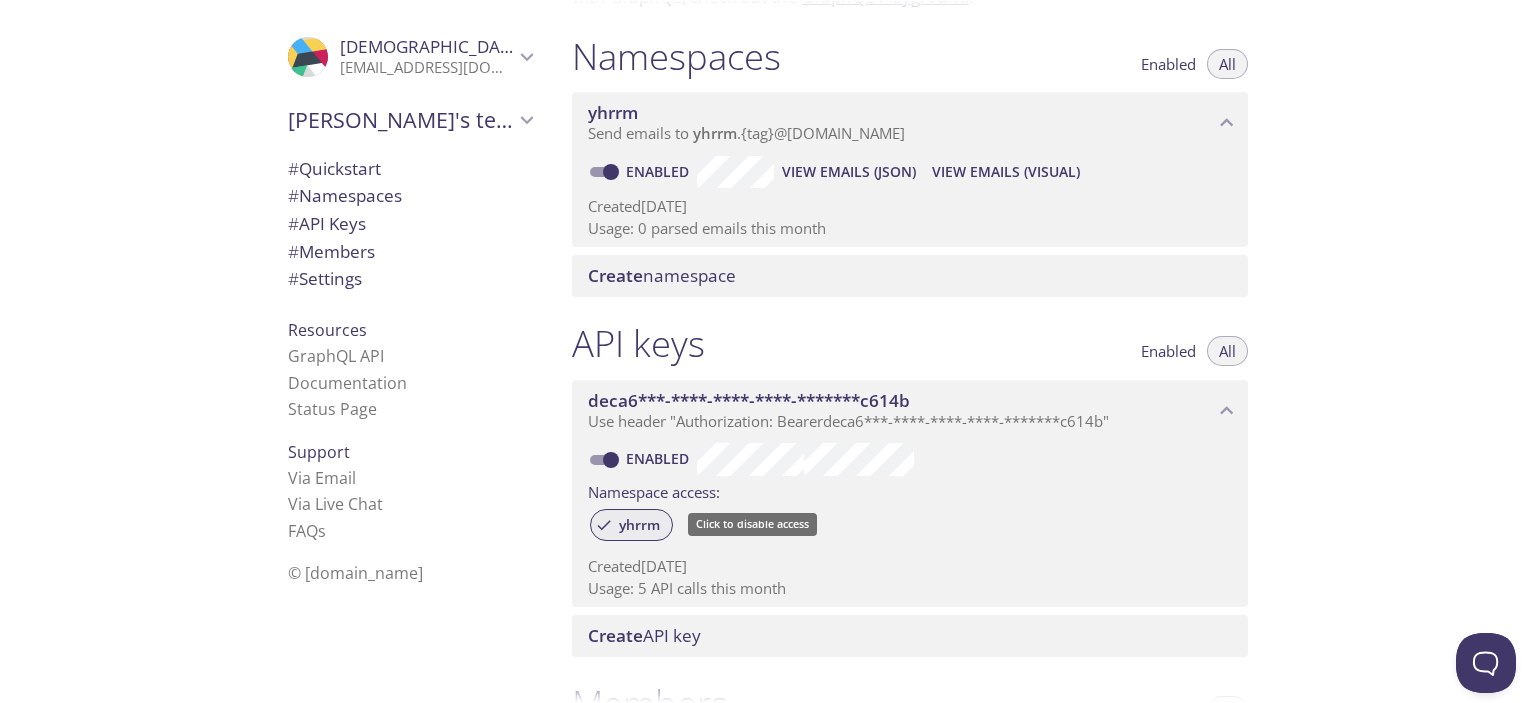click on "yhrrm" at bounding box center [631, 525] 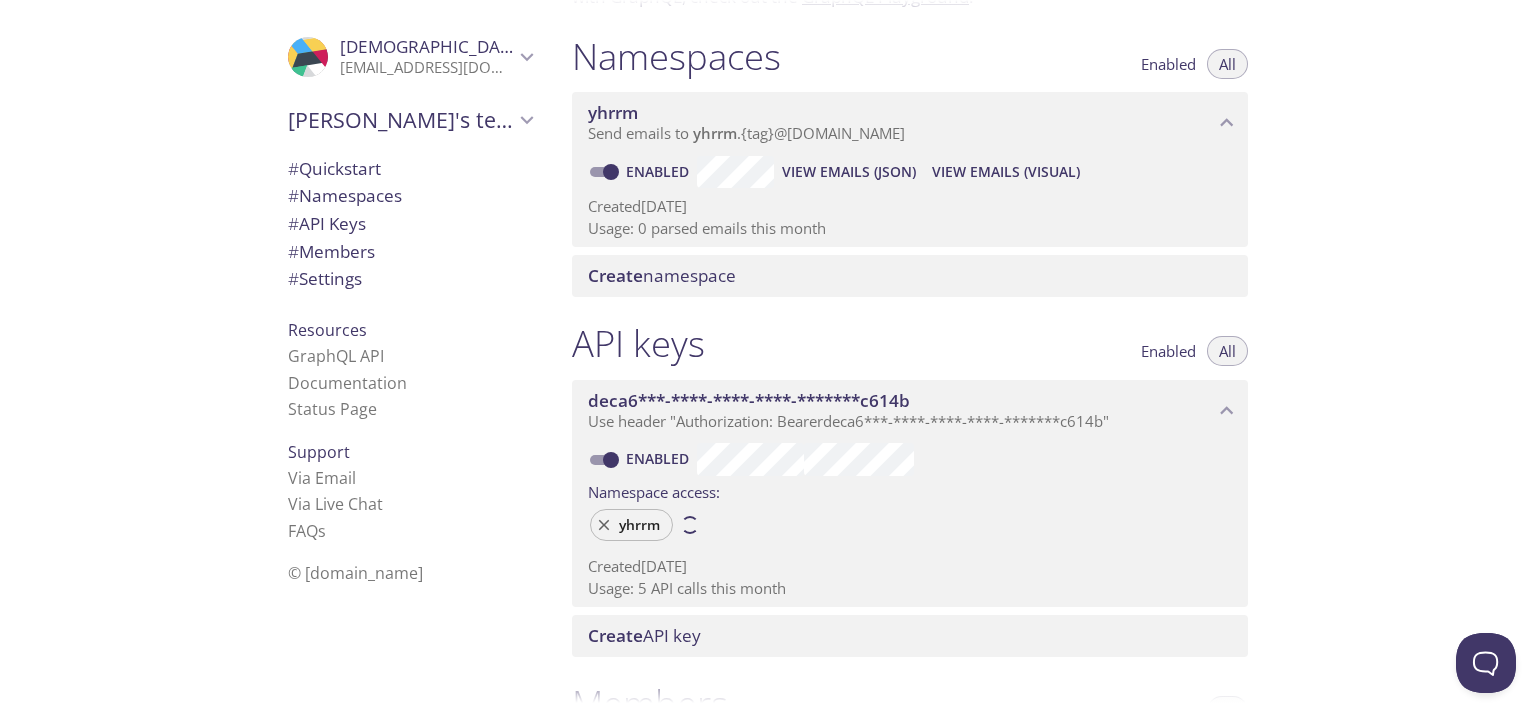 click on "yhrrm" at bounding box center [631, 525] 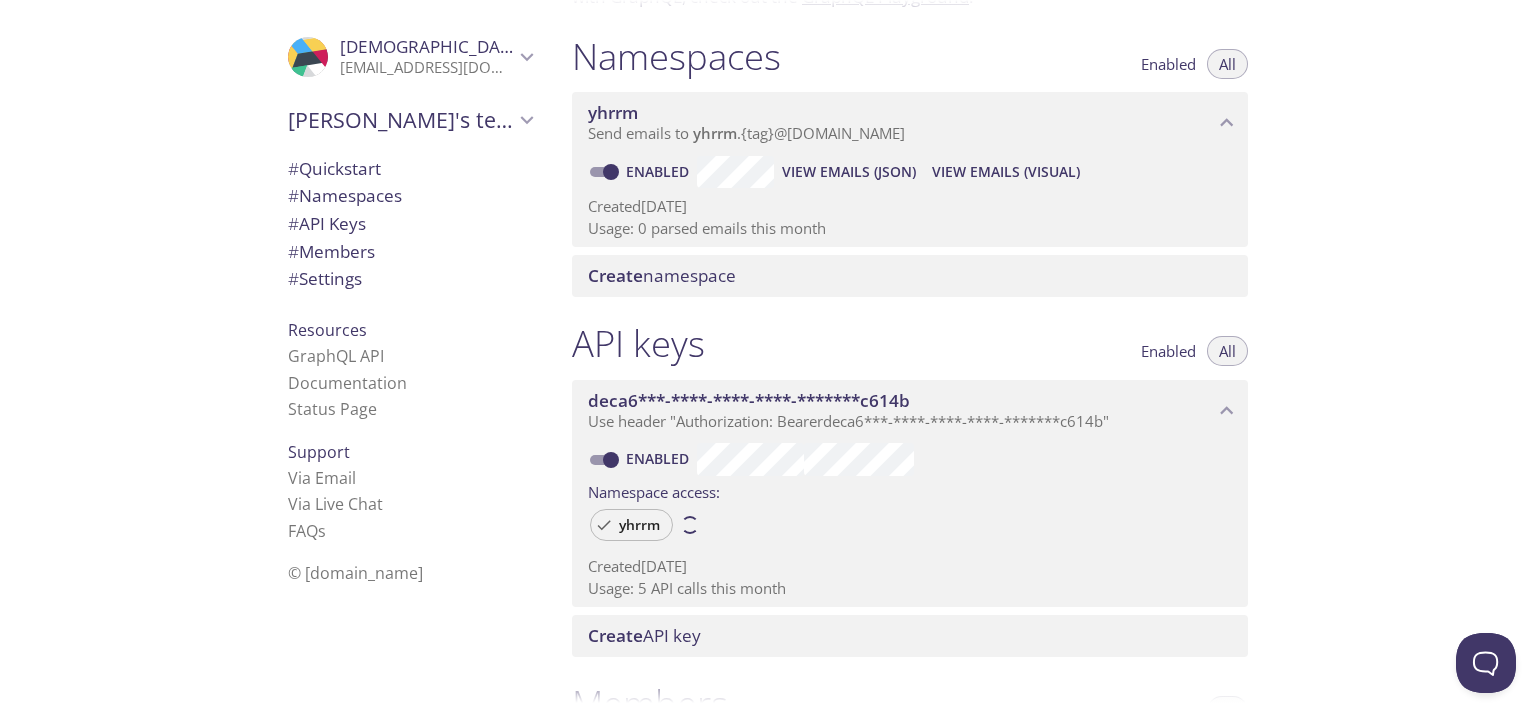 click on "yhrrm" at bounding box center (631, 525) 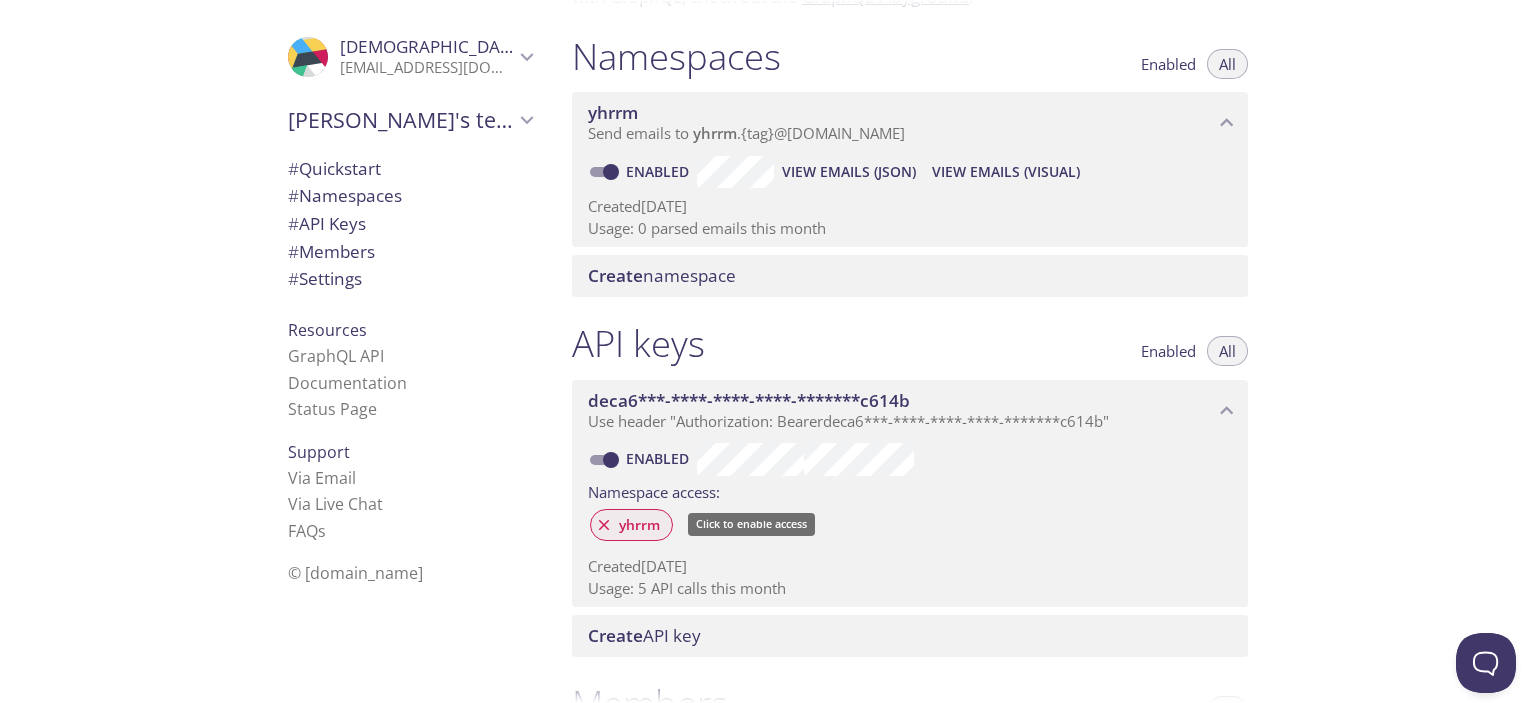 click on "yhrrm" at bounding box center (631, 525) 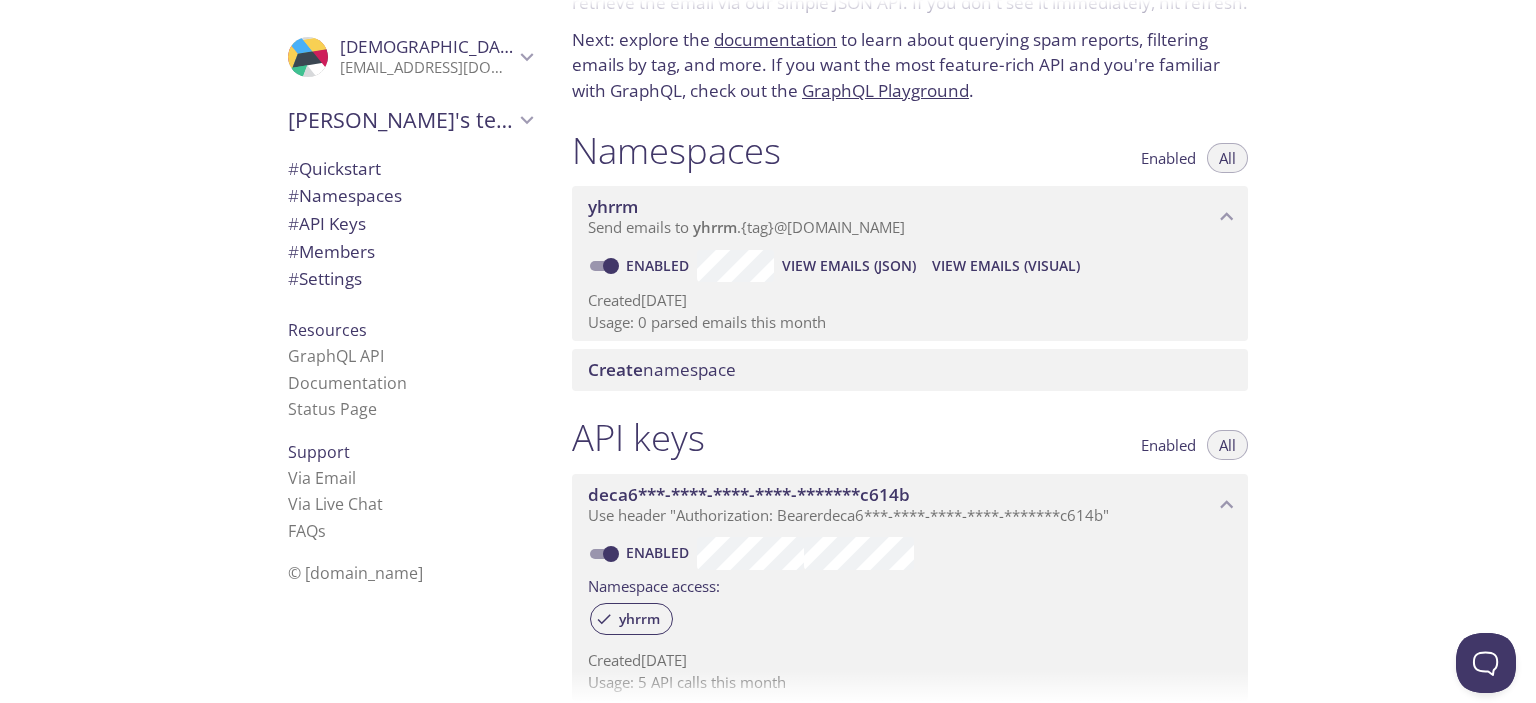scroll, scrollTop: 0, scrollLeft: 0, axis: both 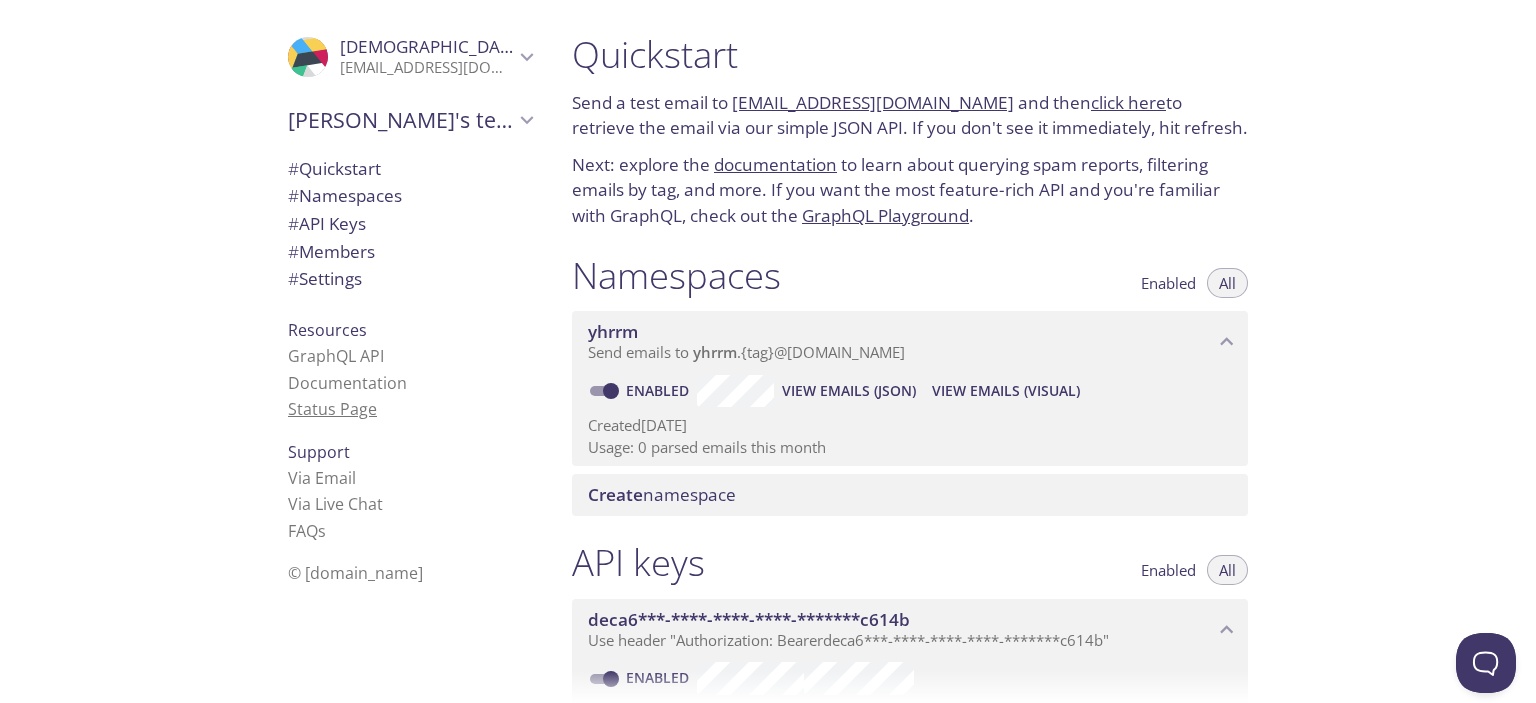 click on "Status Page" at bounding box center (332, 409) 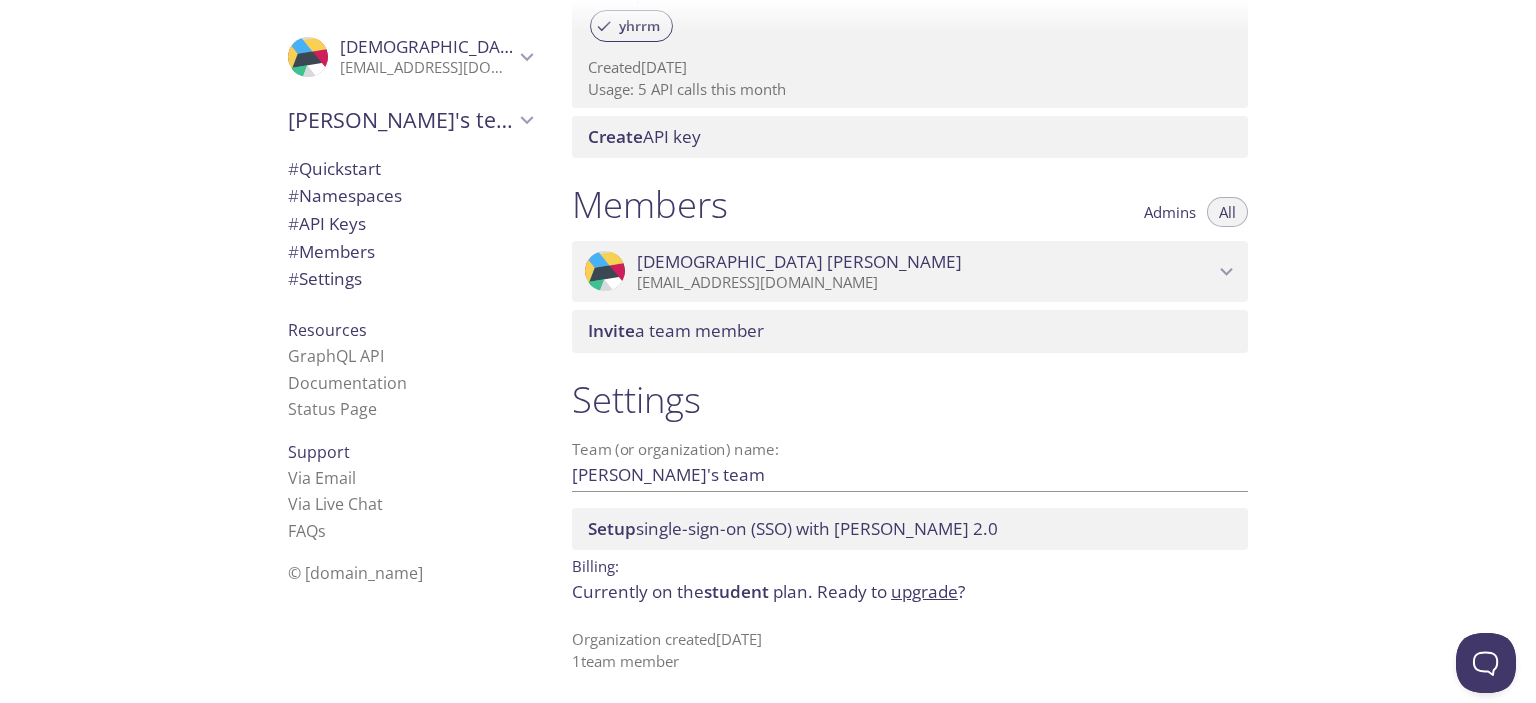 scroll, scrollTop: 719, scrollLeft: 0, axis: vertical 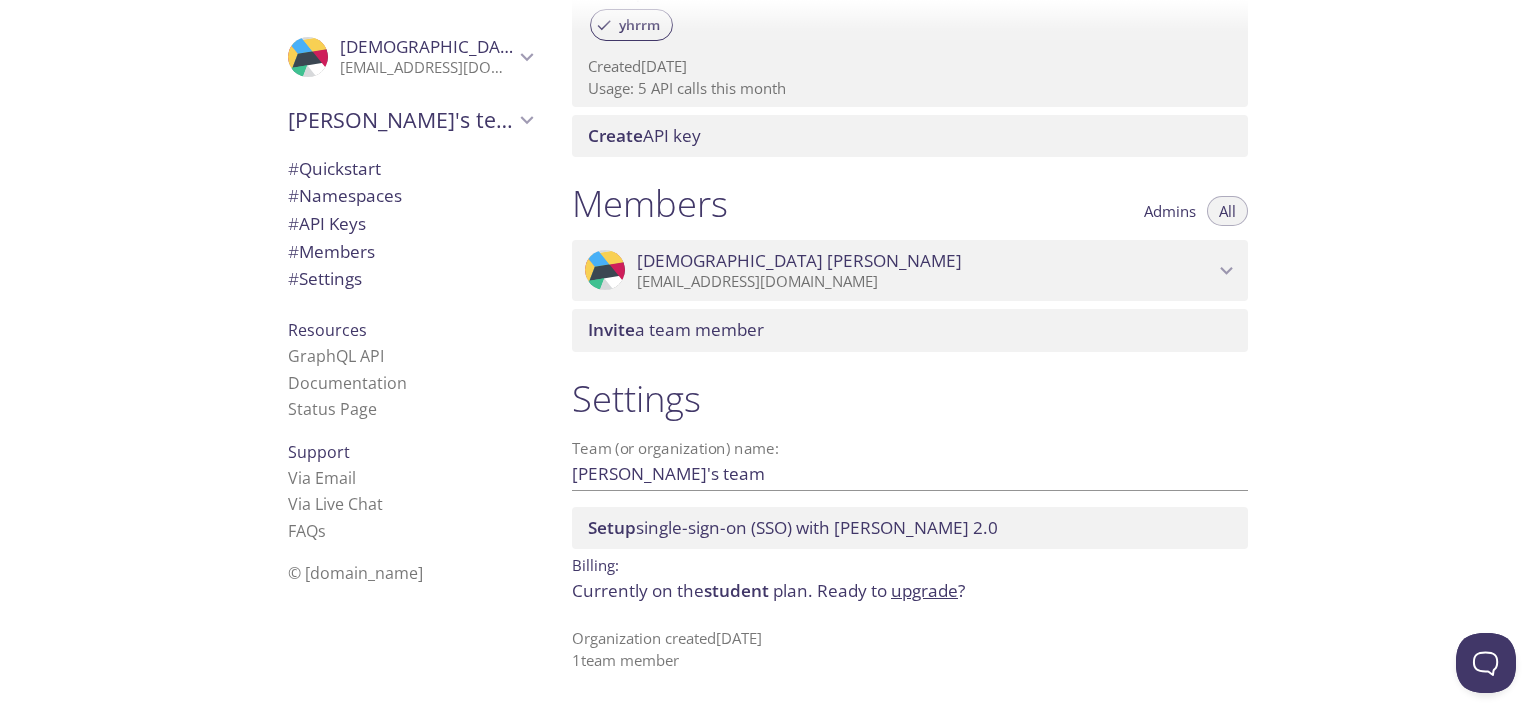 click on "#  Settings" at bounding box center (325, 278) 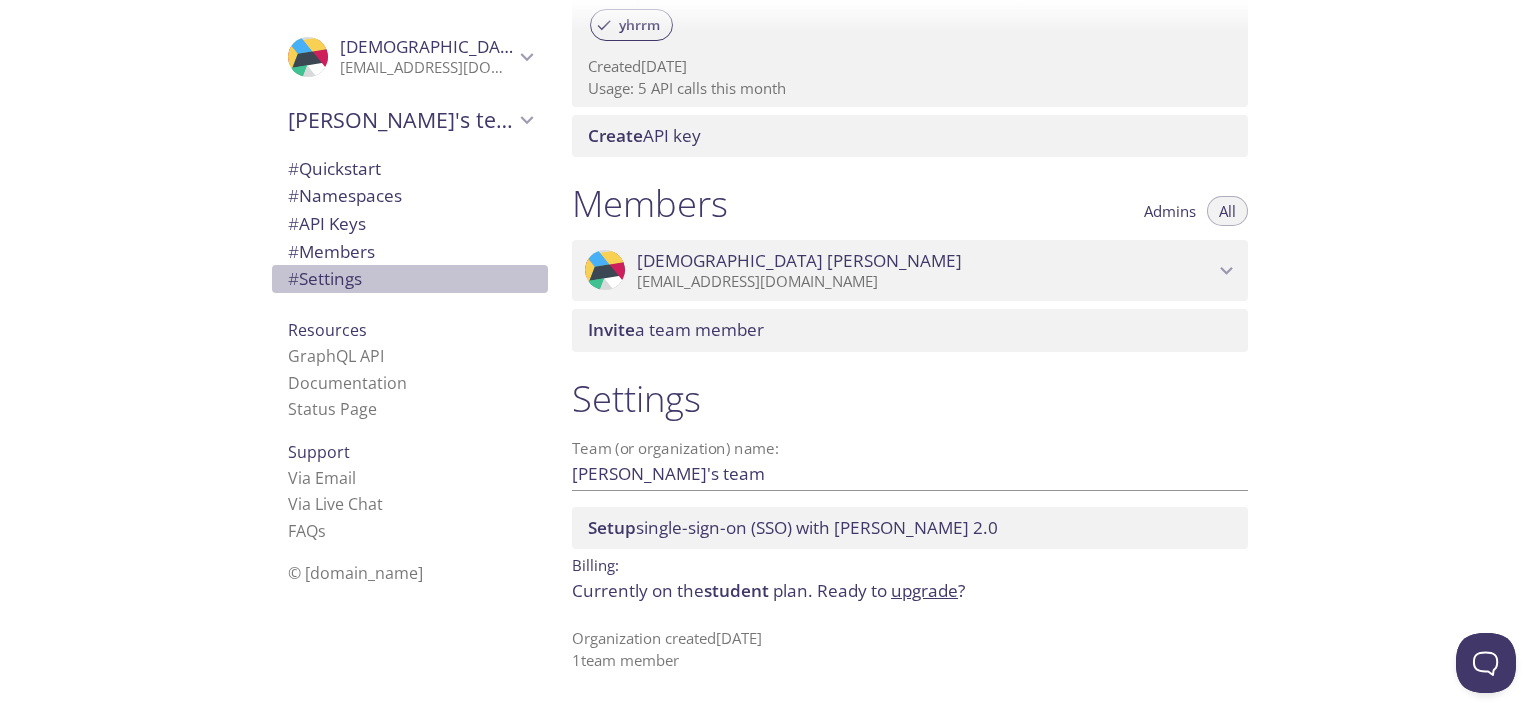 click on "#  Settings" at bounding box center [410, 279] 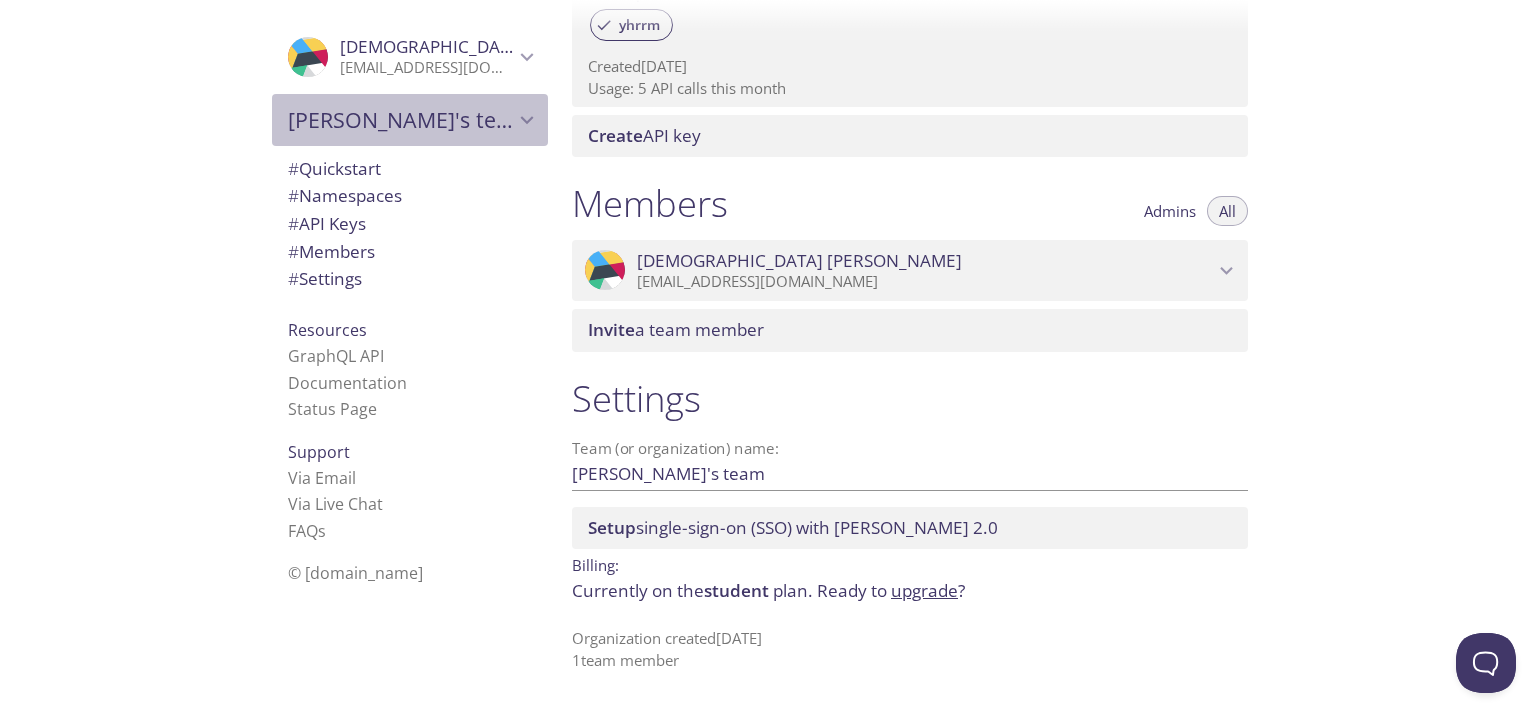 click on "[PERSON_NAME]'s team" at bounding box center (401, 120) 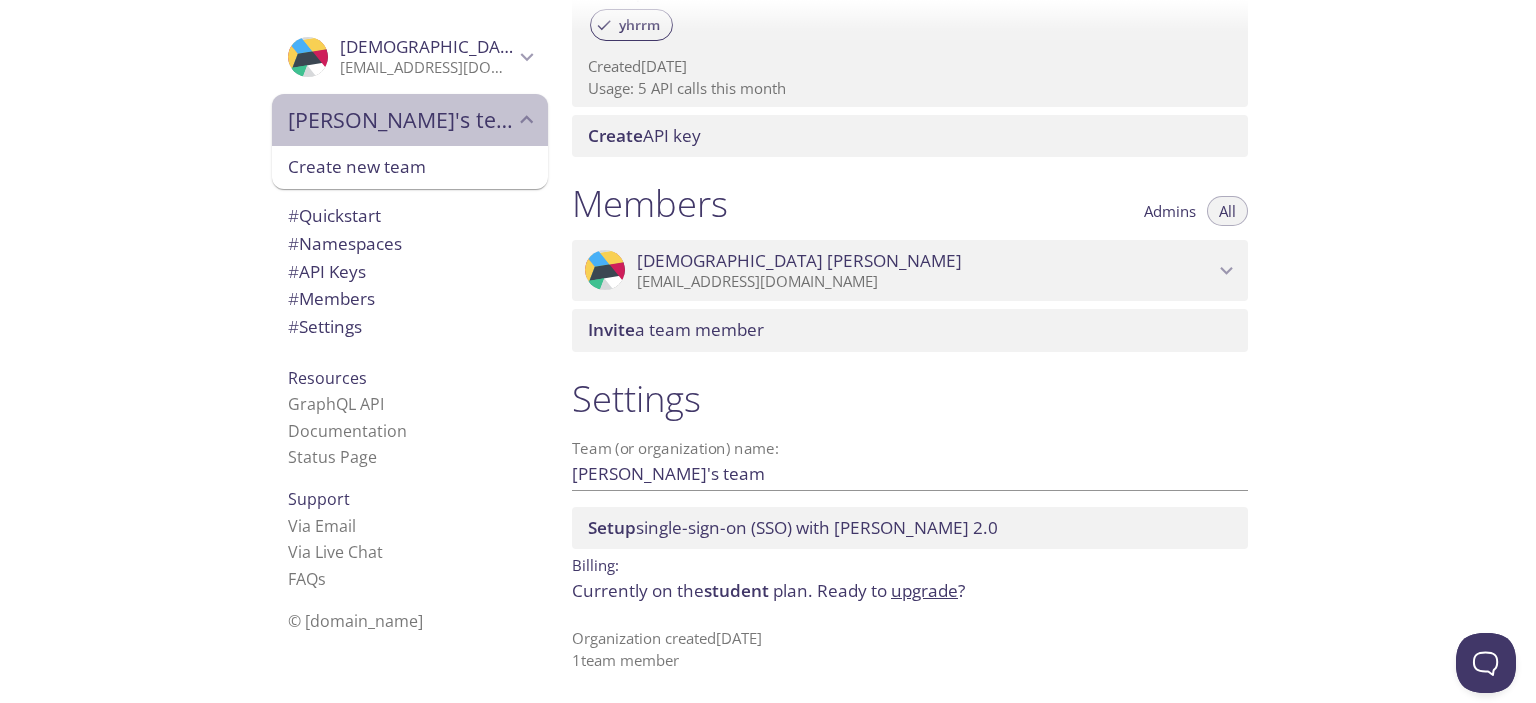 click on "[PERSON_NAME]'s team" at bounding box center [401, 120] 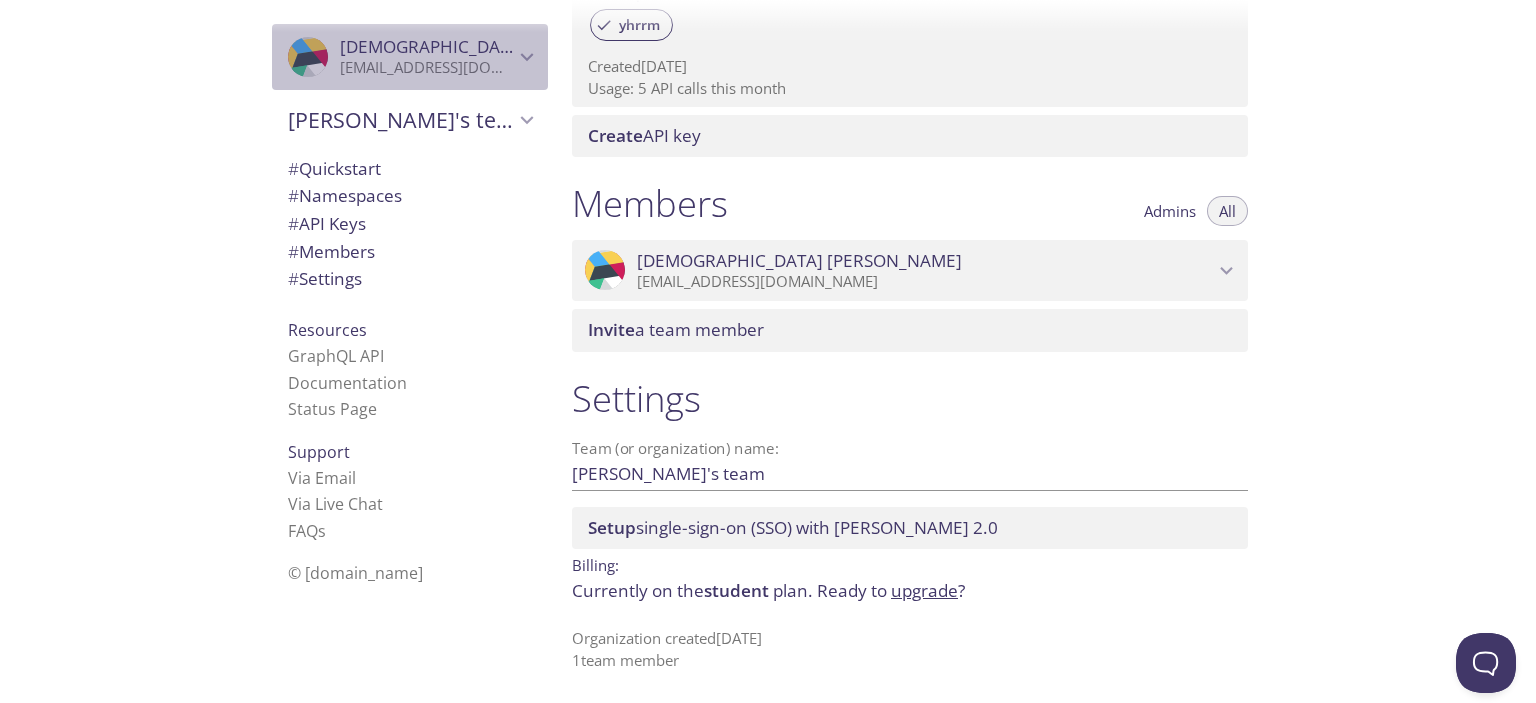 click on "[EMAIL_ADDRESS][DOMAIN_NAME]" at bounding box center [427, 68] 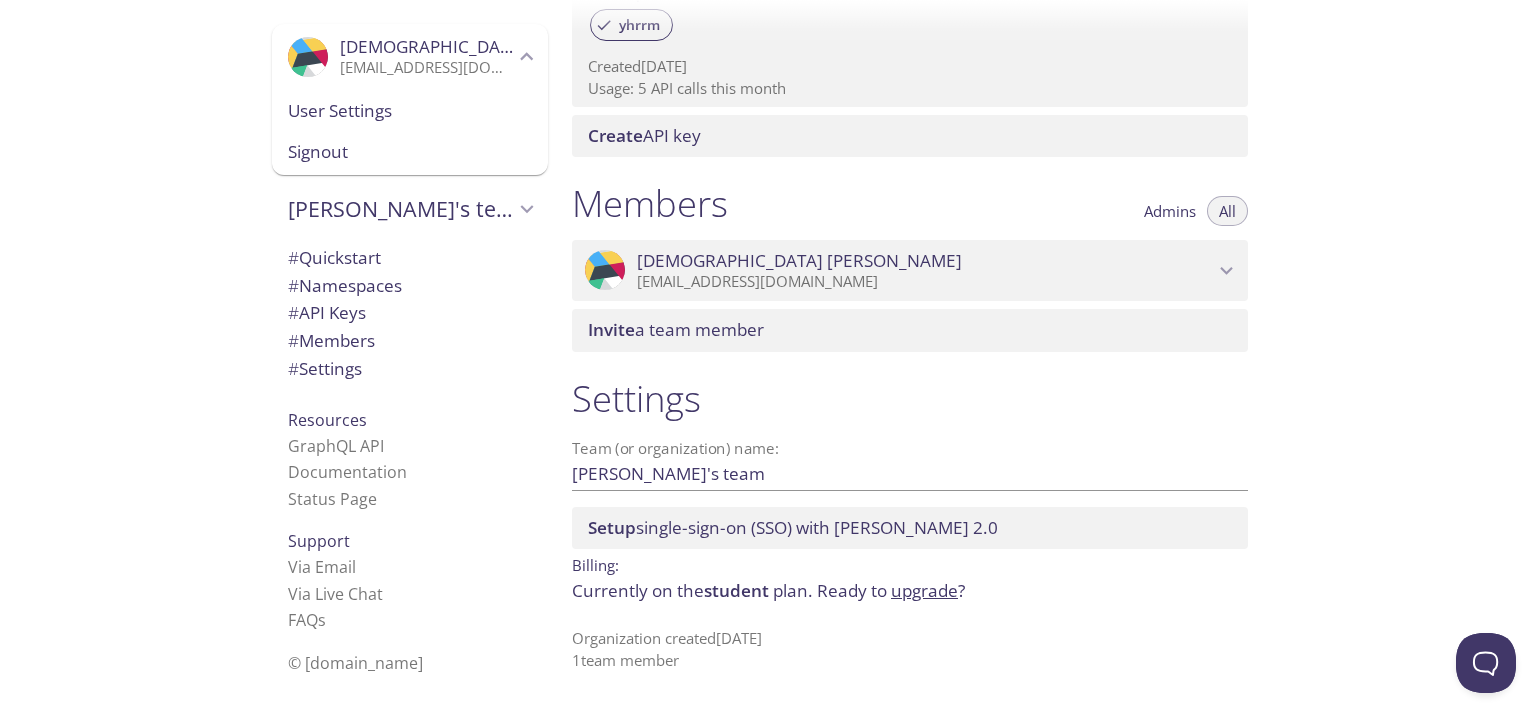 click on "User Settings" at bounding box center (410, 111) 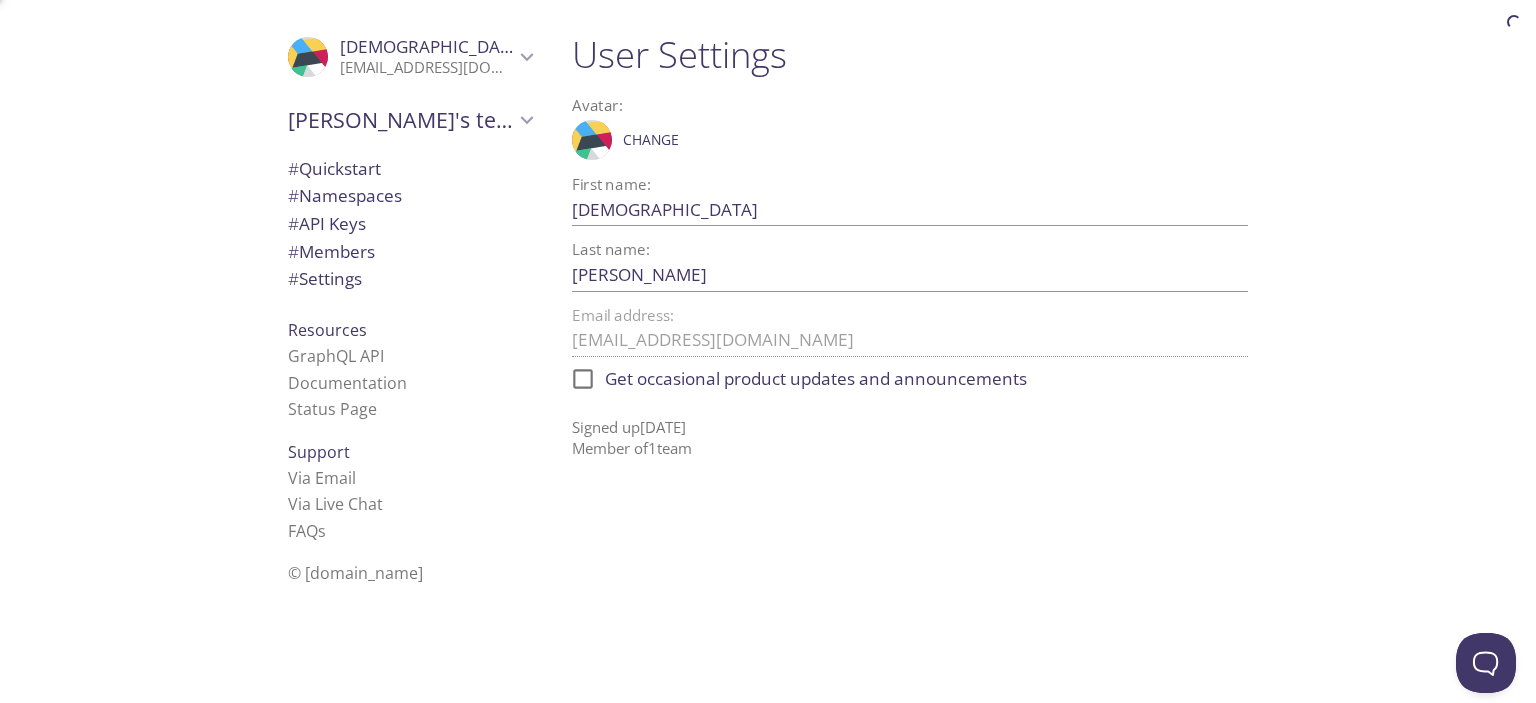 scroll, scrollTop: 0, scrollLeft: 0, axis: both 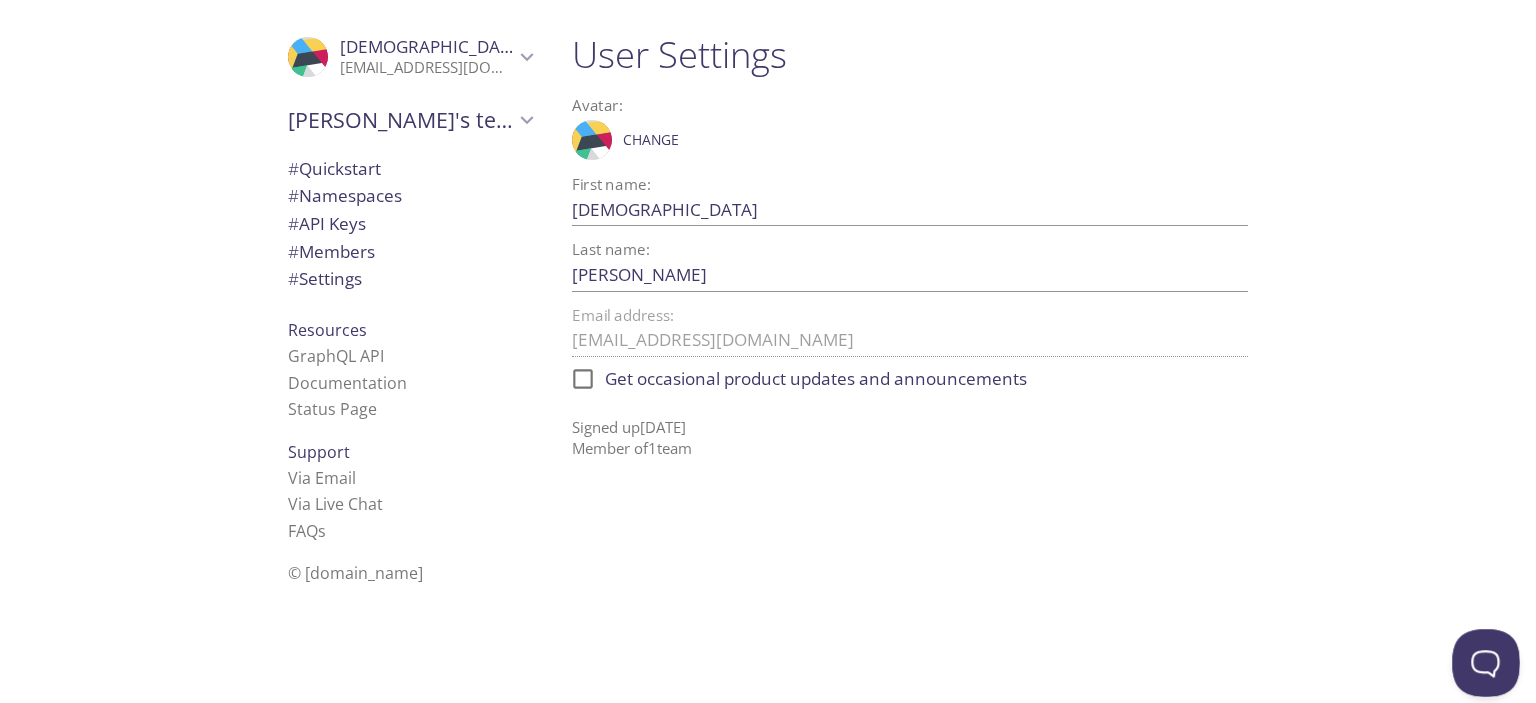 click at bounding box center (1482, 659) 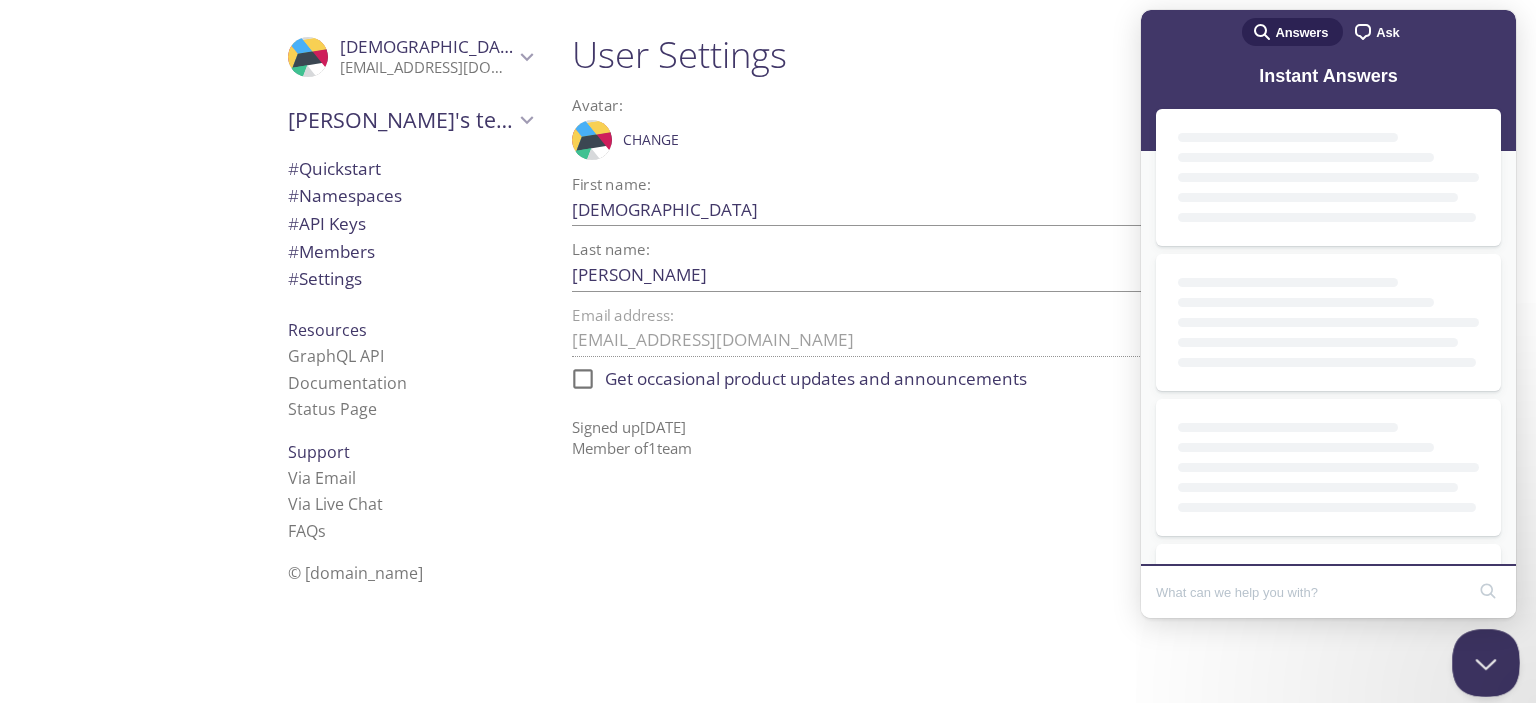 scroll, scrollTop: 0, scrollLeft: 0, axis: both 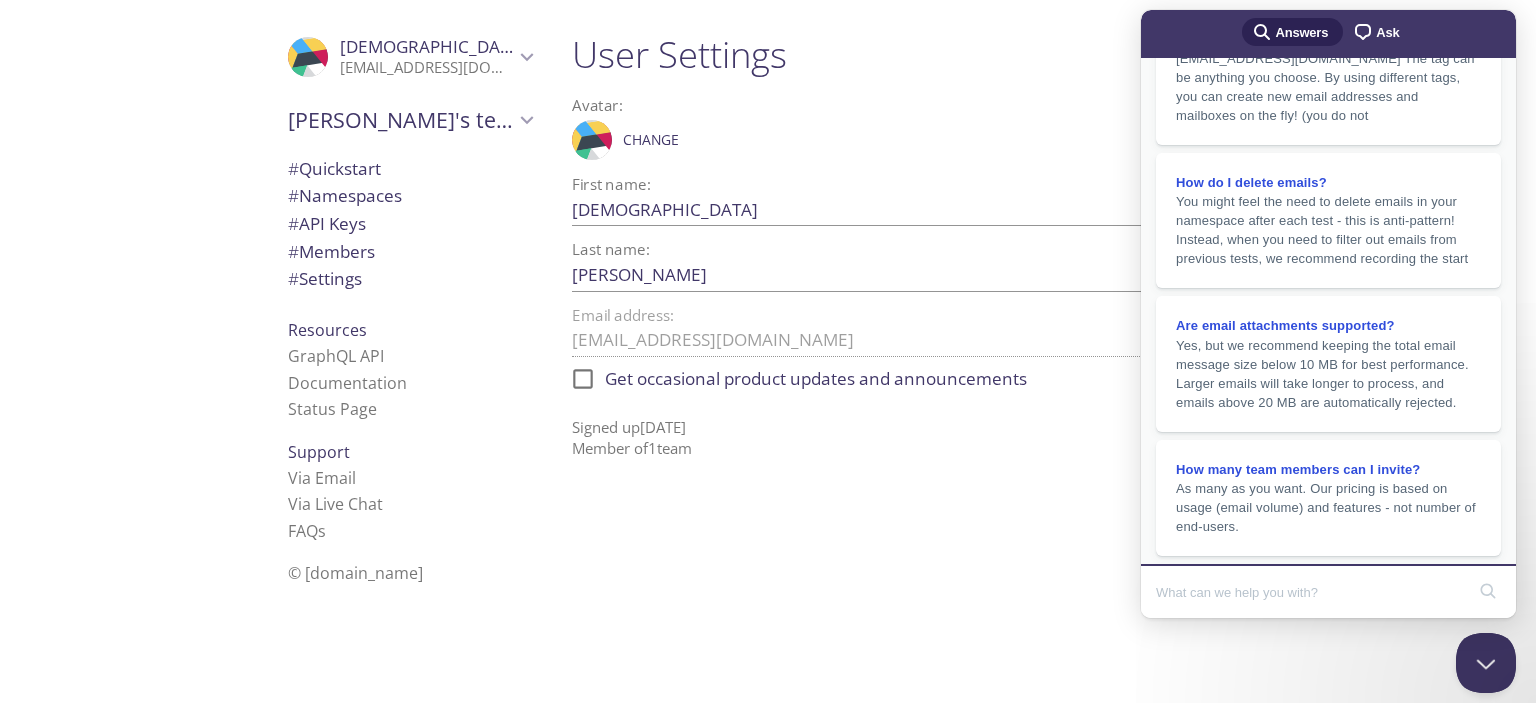 click on "First name: [PERSON_NAME]" at bounding box center (910, 201) 